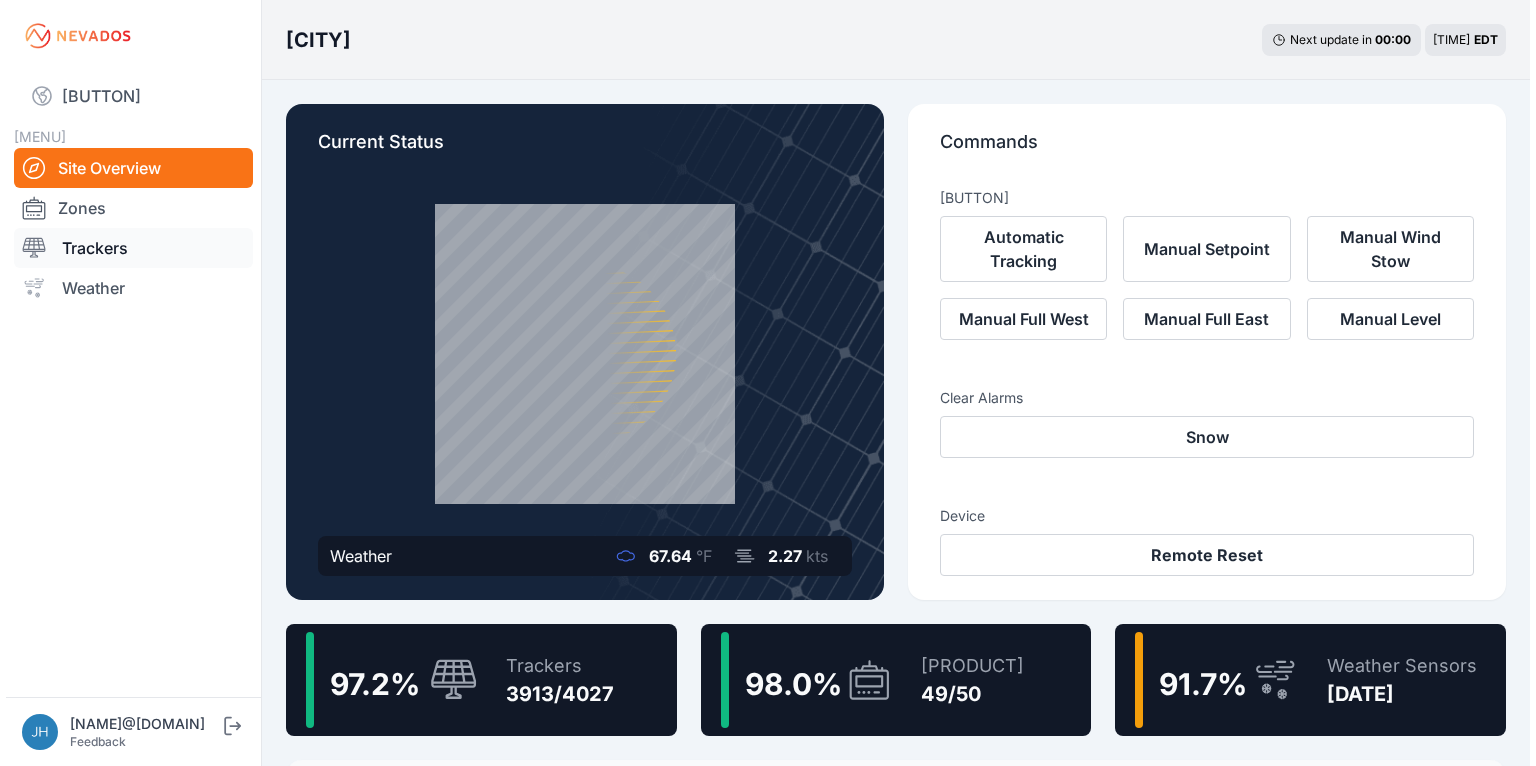 scroll, scrollTop: 0, scrollLeft: 0, axis: both 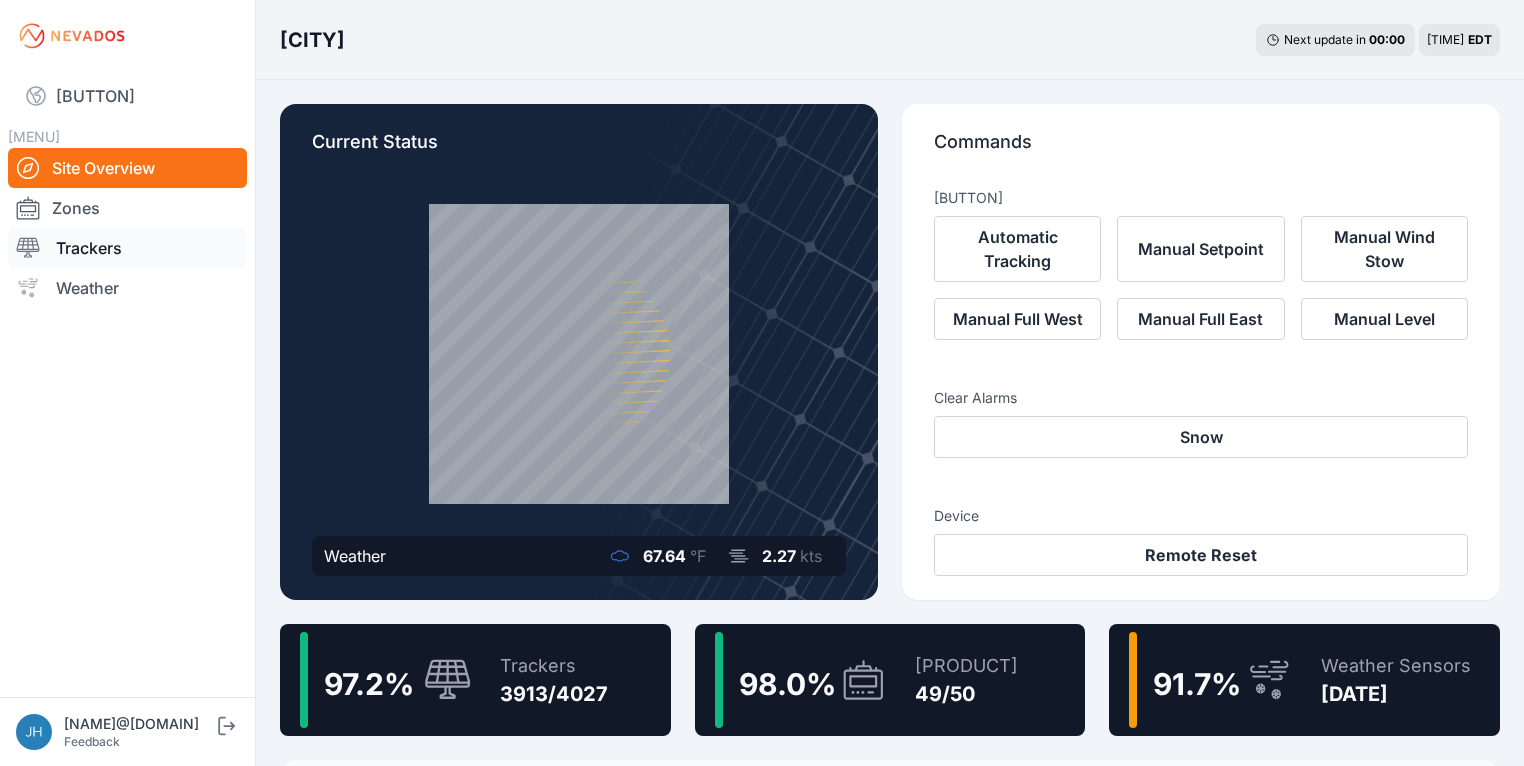 click on "Trackers" at bounding box center (127, 248) 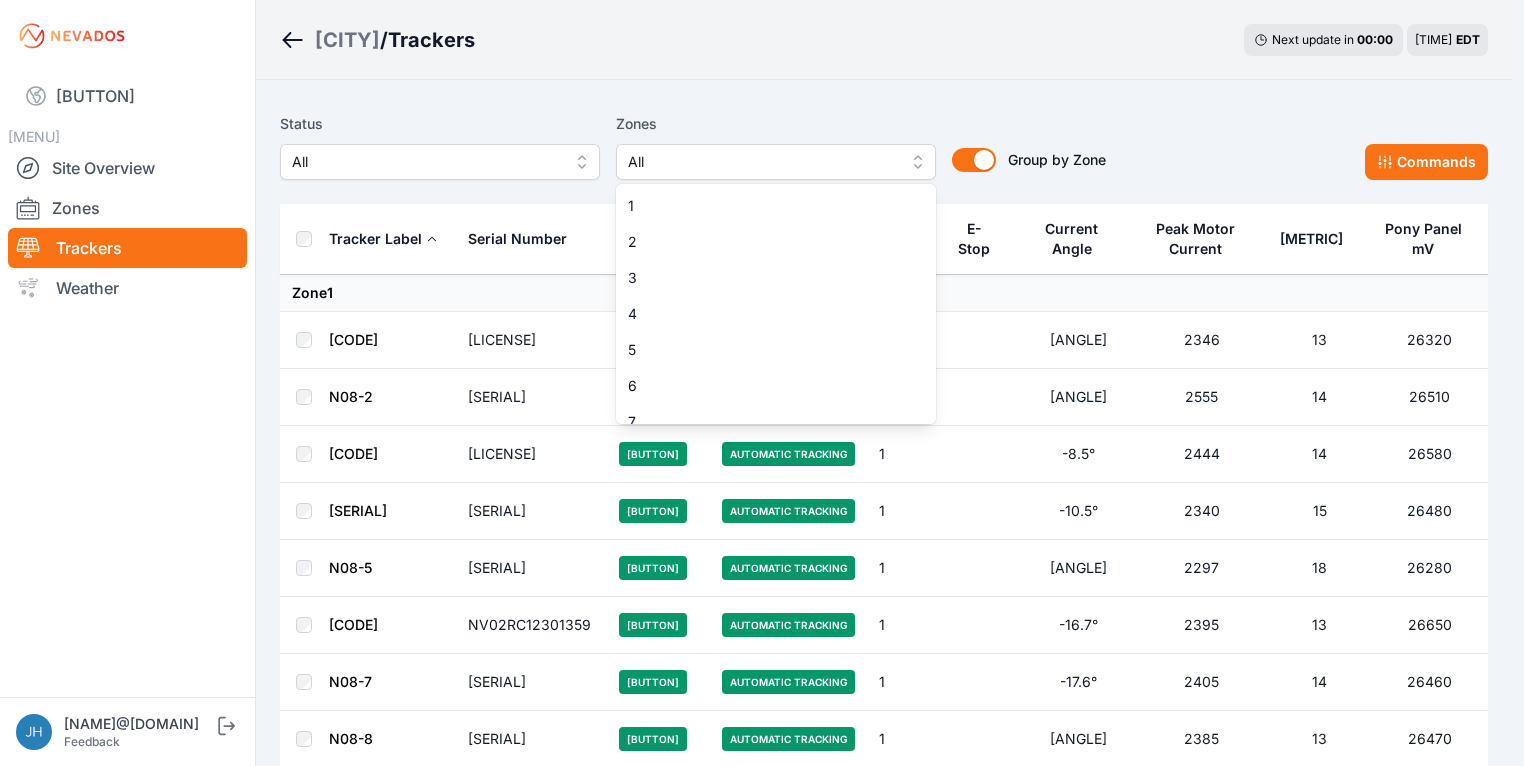 click on "All" at bounding box center [776, 162] 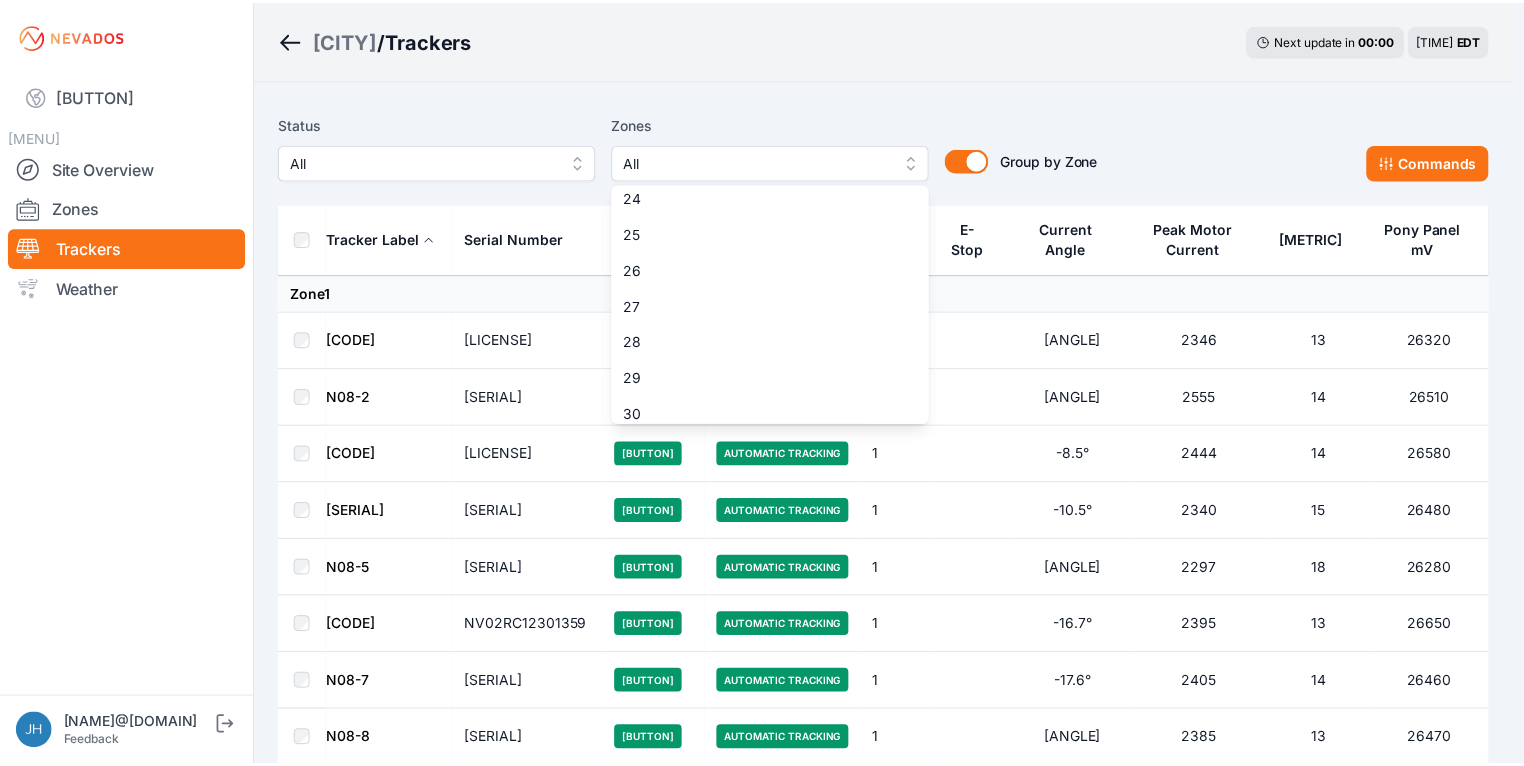 scroll, scrollTop: 960, scrollLeft: 0, axis: vertical 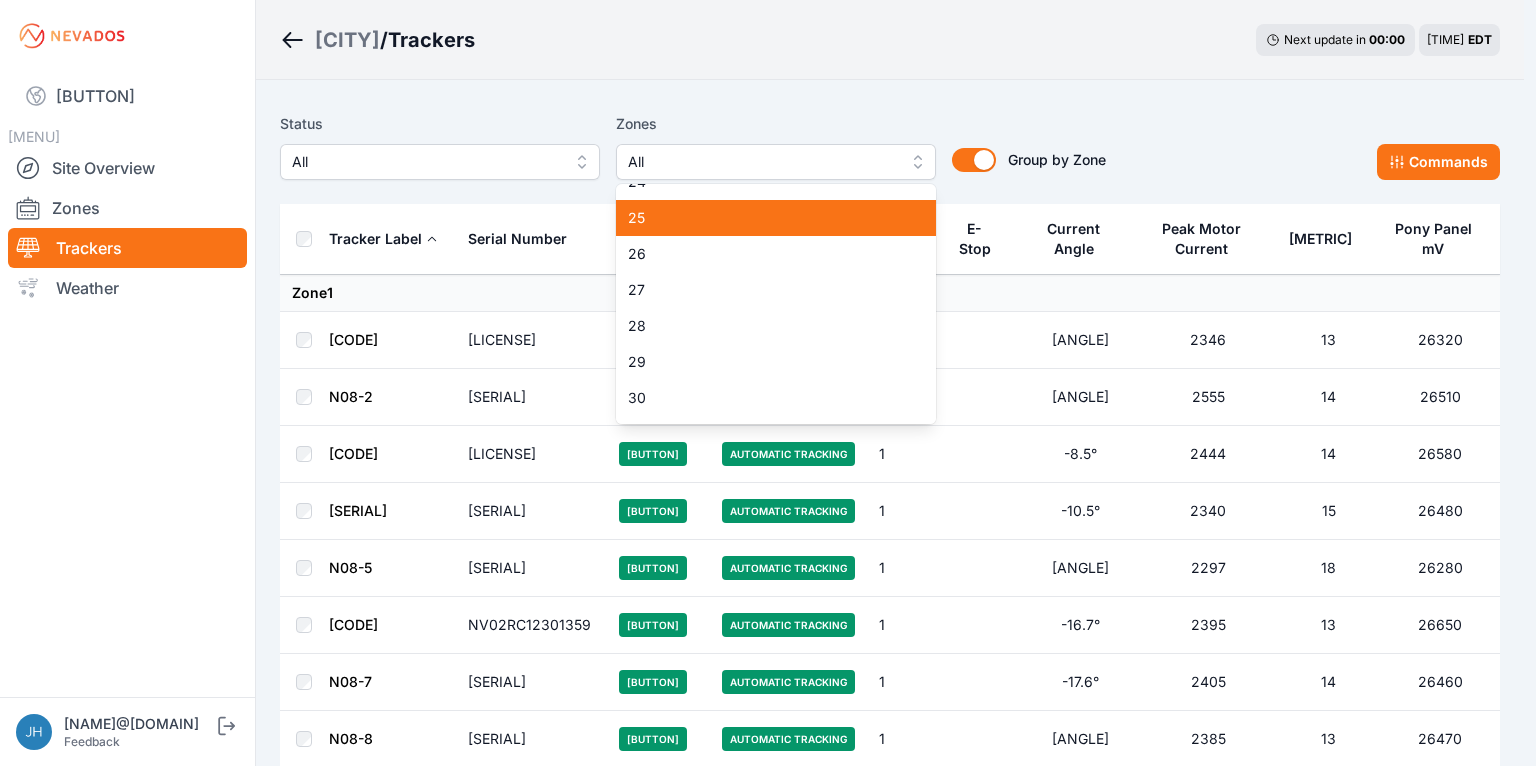 click on "25" at bounding box center [764, 218] 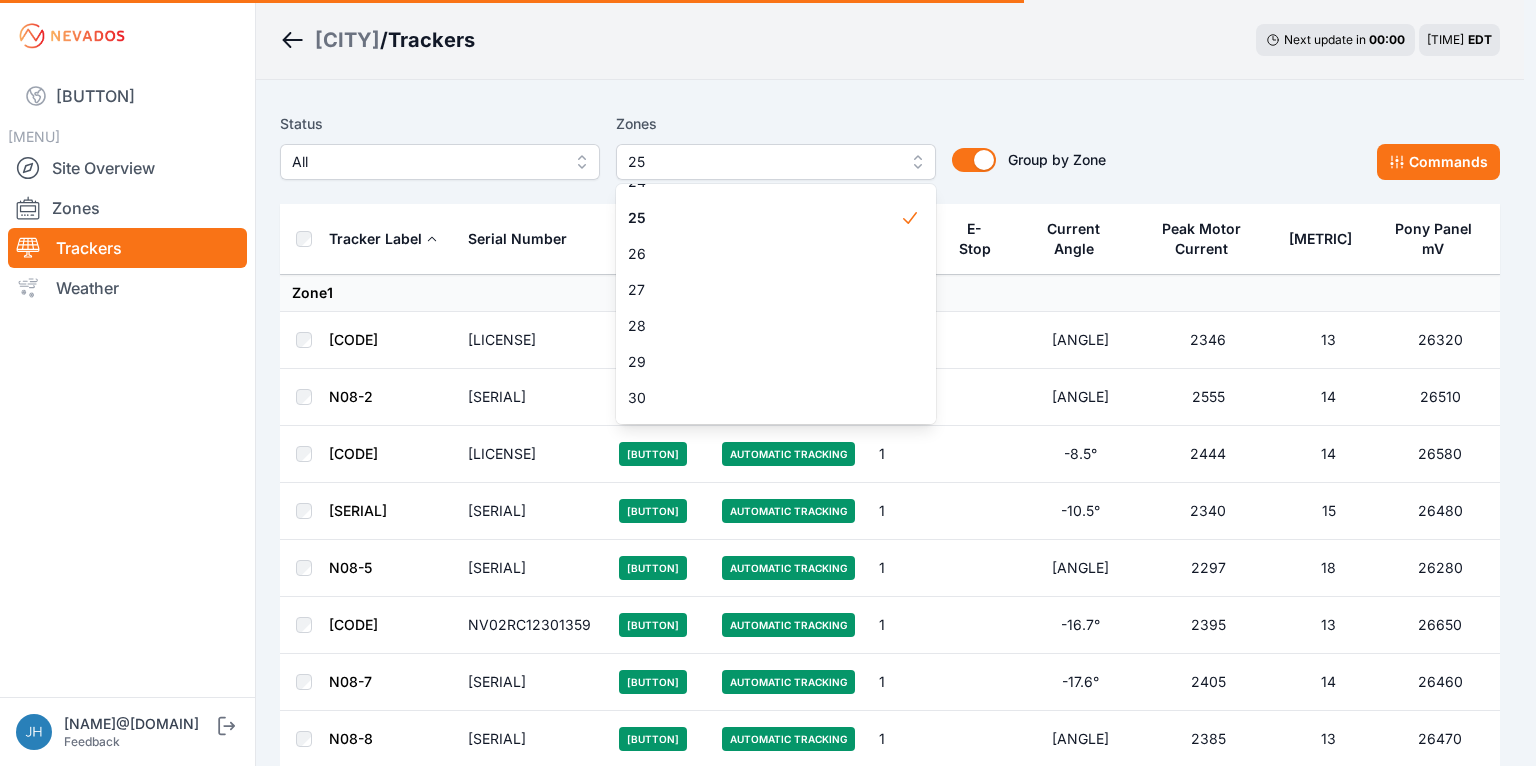 click on "Status All Zones 25 1 2 3 4 5 6 7 8 9 10 11 11-2 12 13 14 15 16 17 18 18-2 19 19-2 20 21 22 23 24 25 26 27 28 29 30 31 32 32-2 33 33-2 34 34-2 35 35-2 36 37 37-2 38 38-2 39 40 41 Group by Zone Group by Zone Commands Tracker Label Serial Number Status Mode Zone E-Stop Current Angle Peak Motor Current Battery Imbalance mV Pony Panel mV Zone  1 N08-1 NV02RC12301196 On Target Automatic Tracking 1 -11.5° 2346 13 26320 N08-2 NV02RC12301358 On Target Automatic Tracking 1 -7.4° 2555 14 26510 N08-3 NV02RC12301200 On Target Automatic Tracking 1 -8.5° 2444 14 26580 N08-4 NV02RC12301223 On Target Automatic Tracking 1 -10.5° 2340 15 26480 N08-5 NV02RC12301388 On Target Automatic Tracking 1 -14.7° 2297 18 26280 N08-6 NV02RC12301359 On Target Automatic Tracking 1 -16.7° 2395 13 26650 N08-7 NV02RC12301356 On Target Automatic Tracking 1 -17.6° 2405 14 26460 N08-8 NV02RC12301384 On Target Automatic Tracking 1 -19.7° 2385 13 26470 N08-9 NV02RC12301357 On Target Automatic Tracking 1 -19.6° 2413 21 26790 N08-10 On Target" at bounding box center [890, 5994] 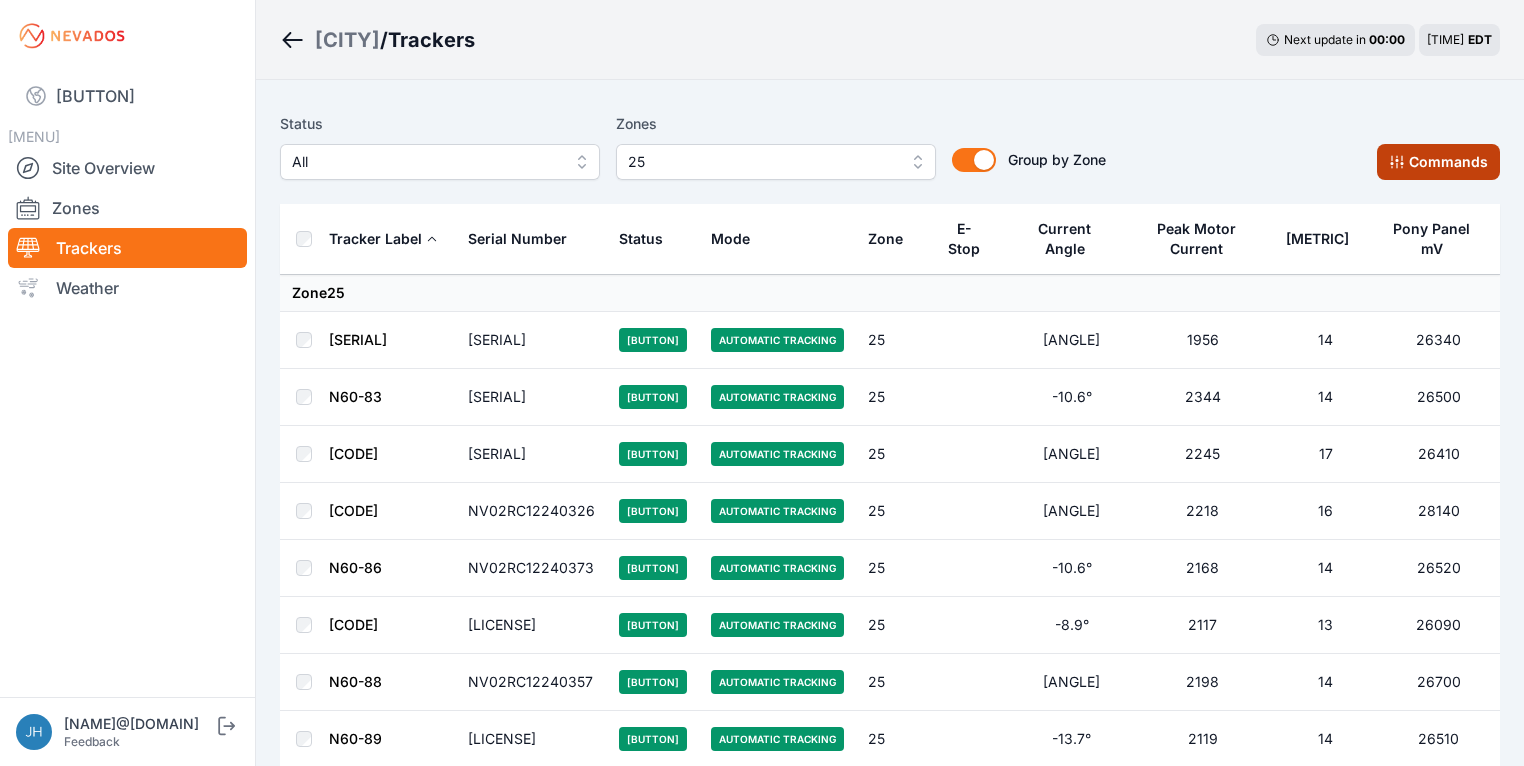 click on "Commands" at bounding box center [1438, 162] 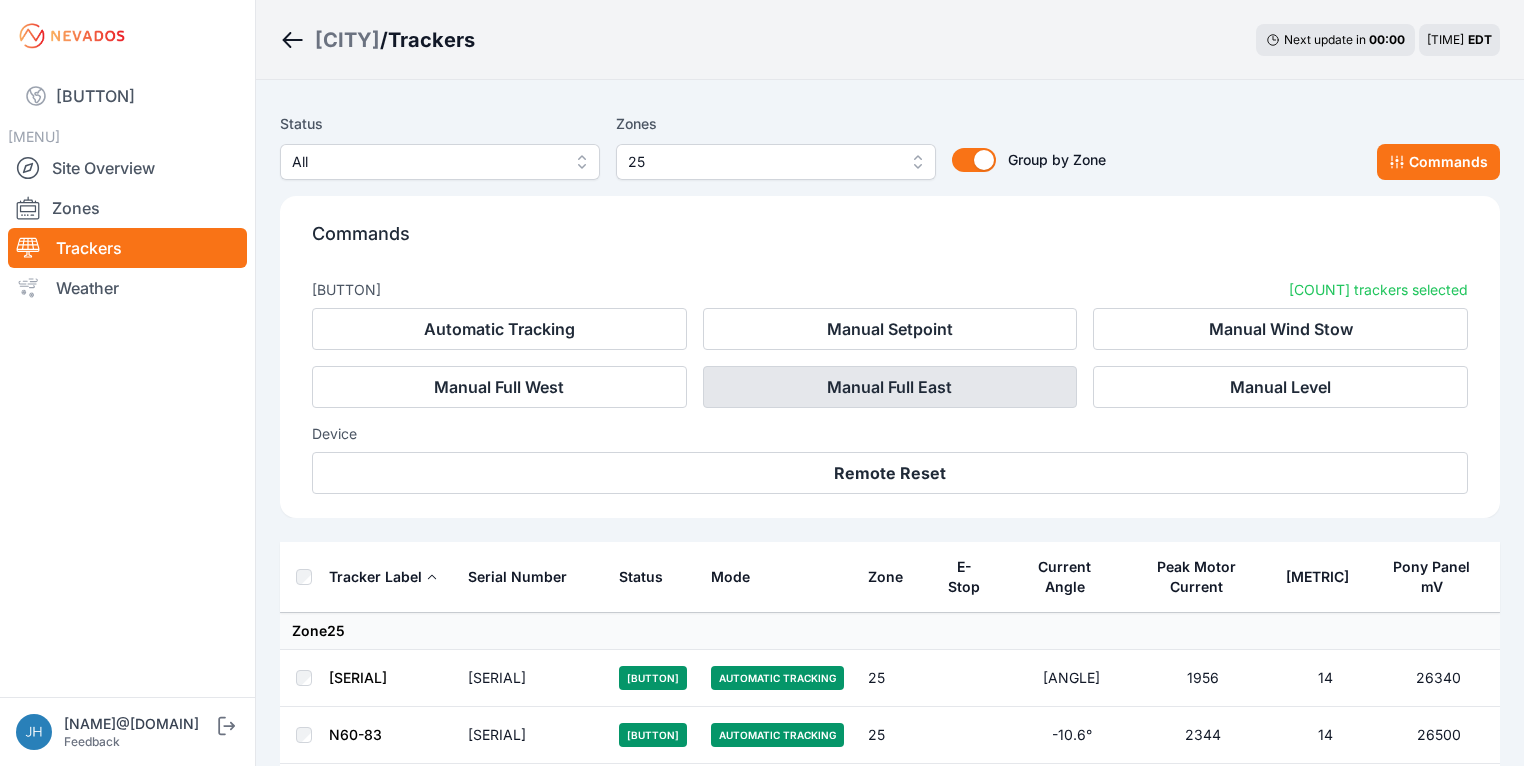 click on "Manual Full East" at bounding box center (890, 387) 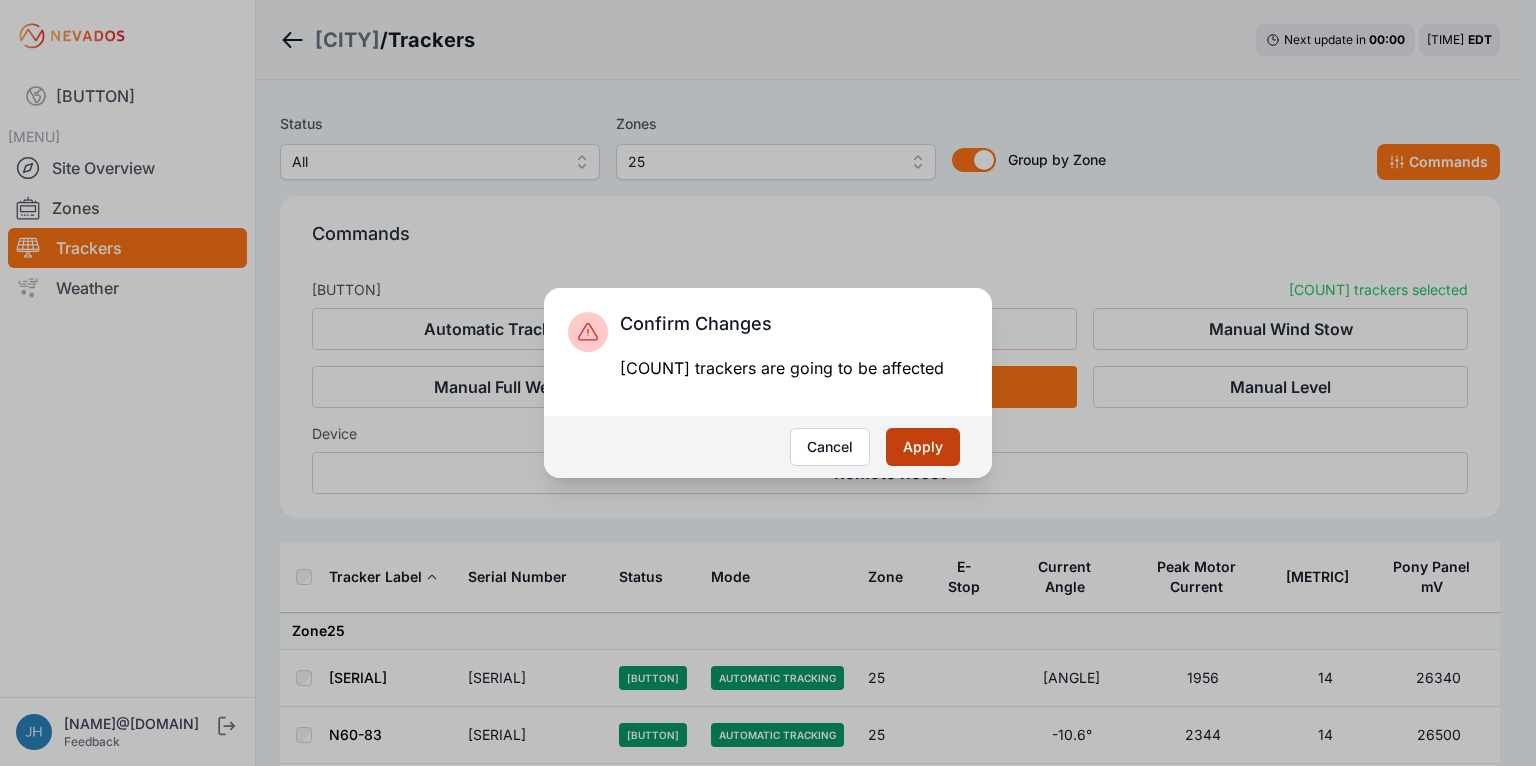 click on "Apply" at bounding box center [923, 447] 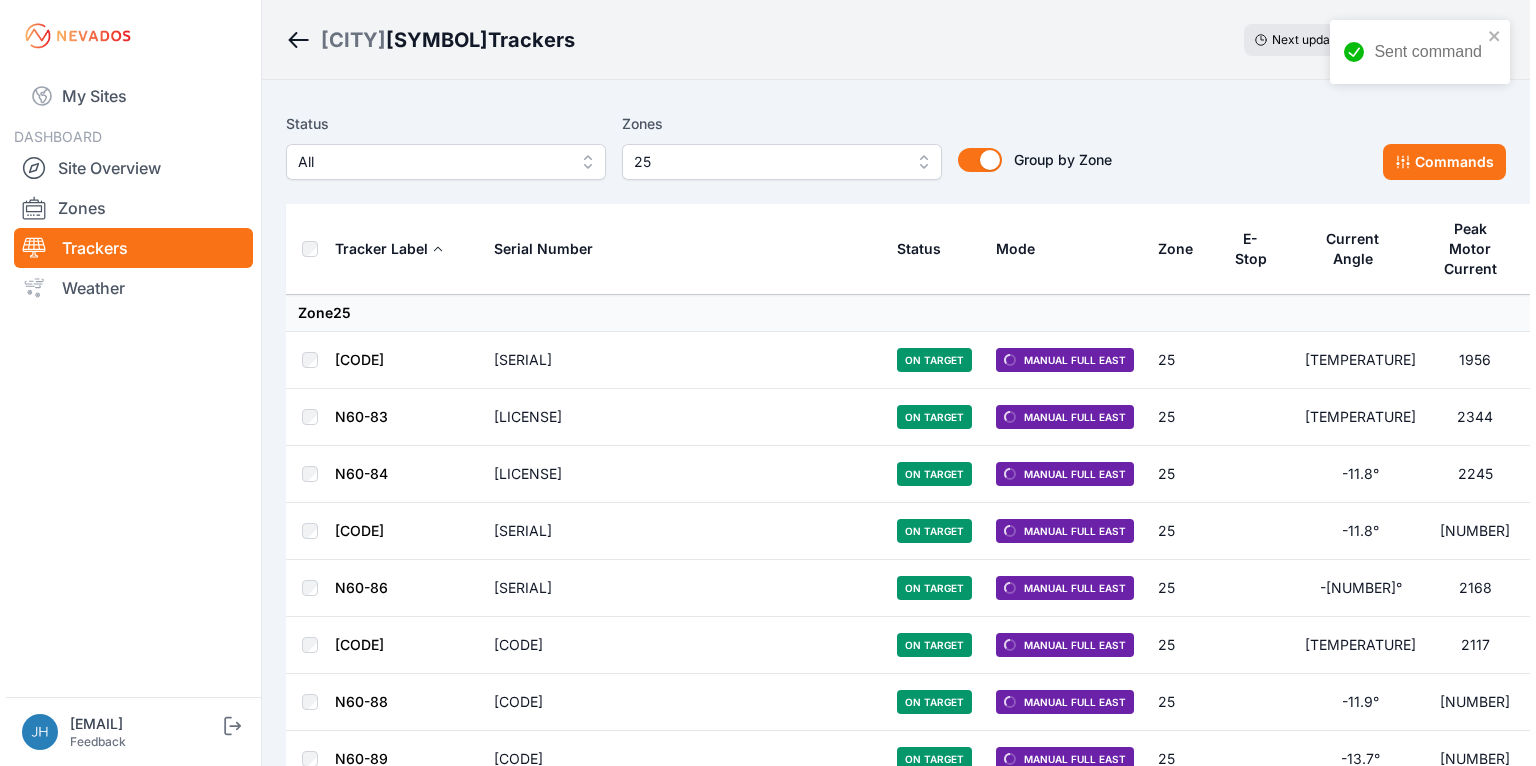 scroll, scrollTop: 0, scrollLeft: 0, axis: both 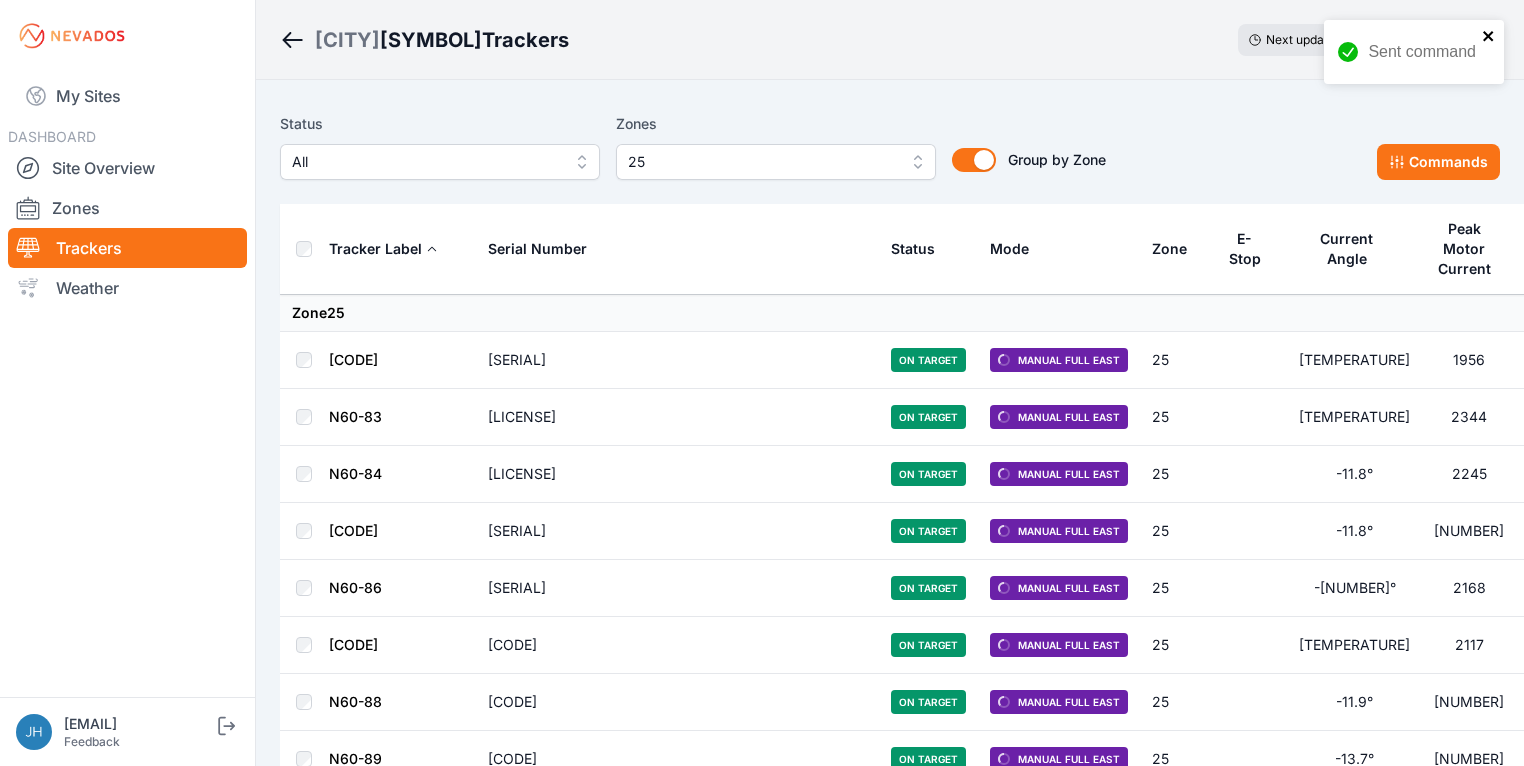 click at bounding box center [1489, 36] 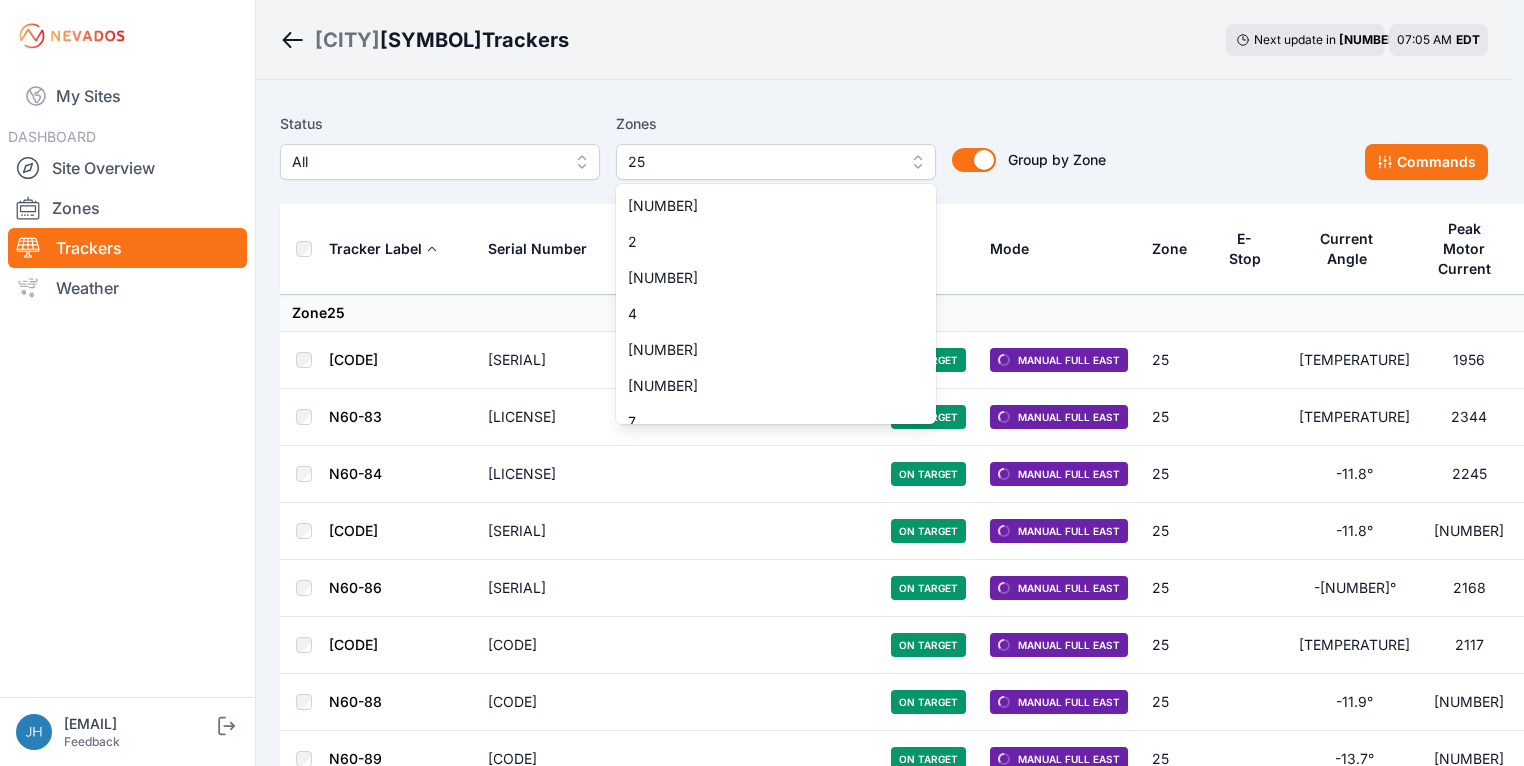 click on "25" at bounding box center (776, 162) 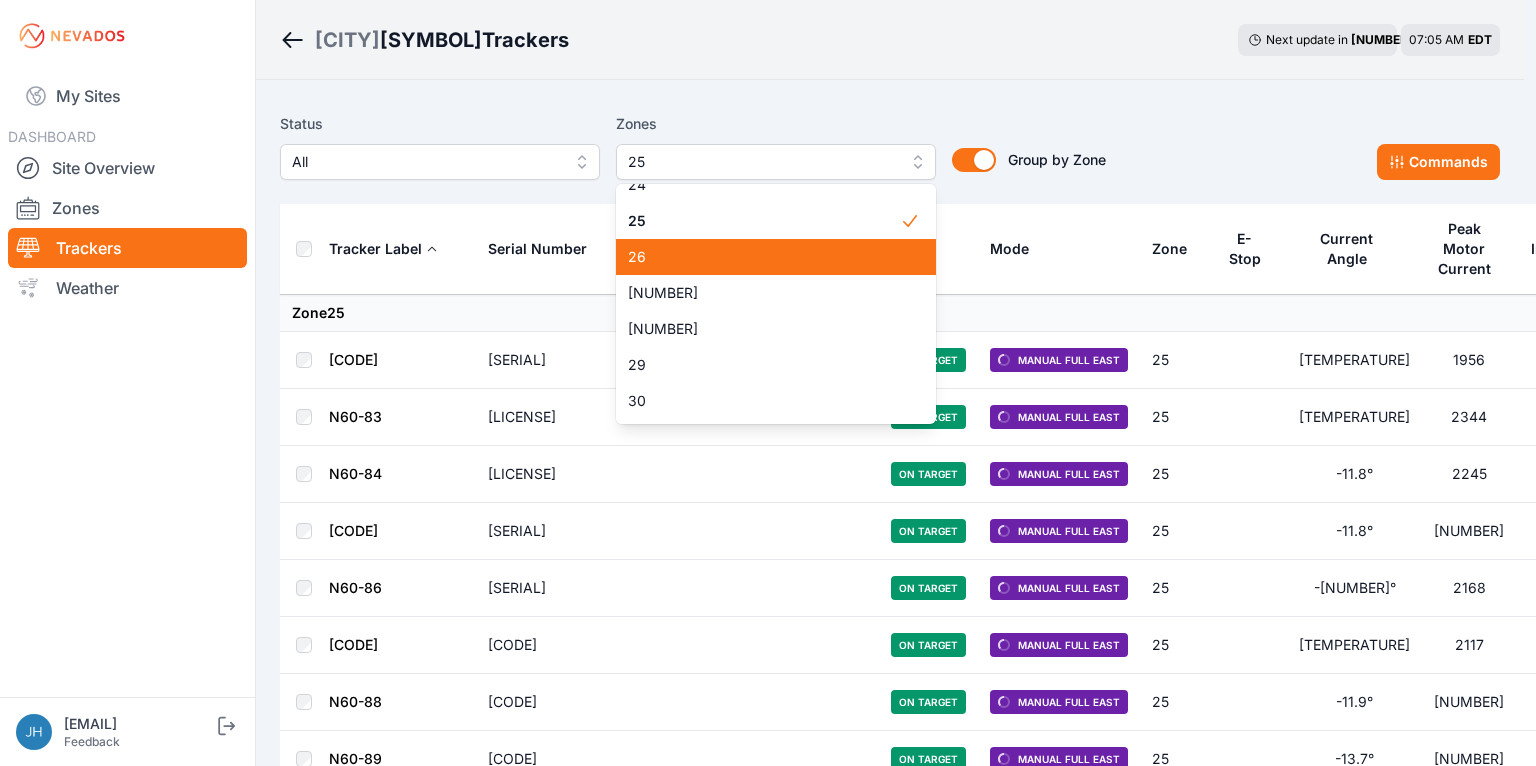 scroll, scrollTop: 932, scrollLeft: 0, axis: vertical 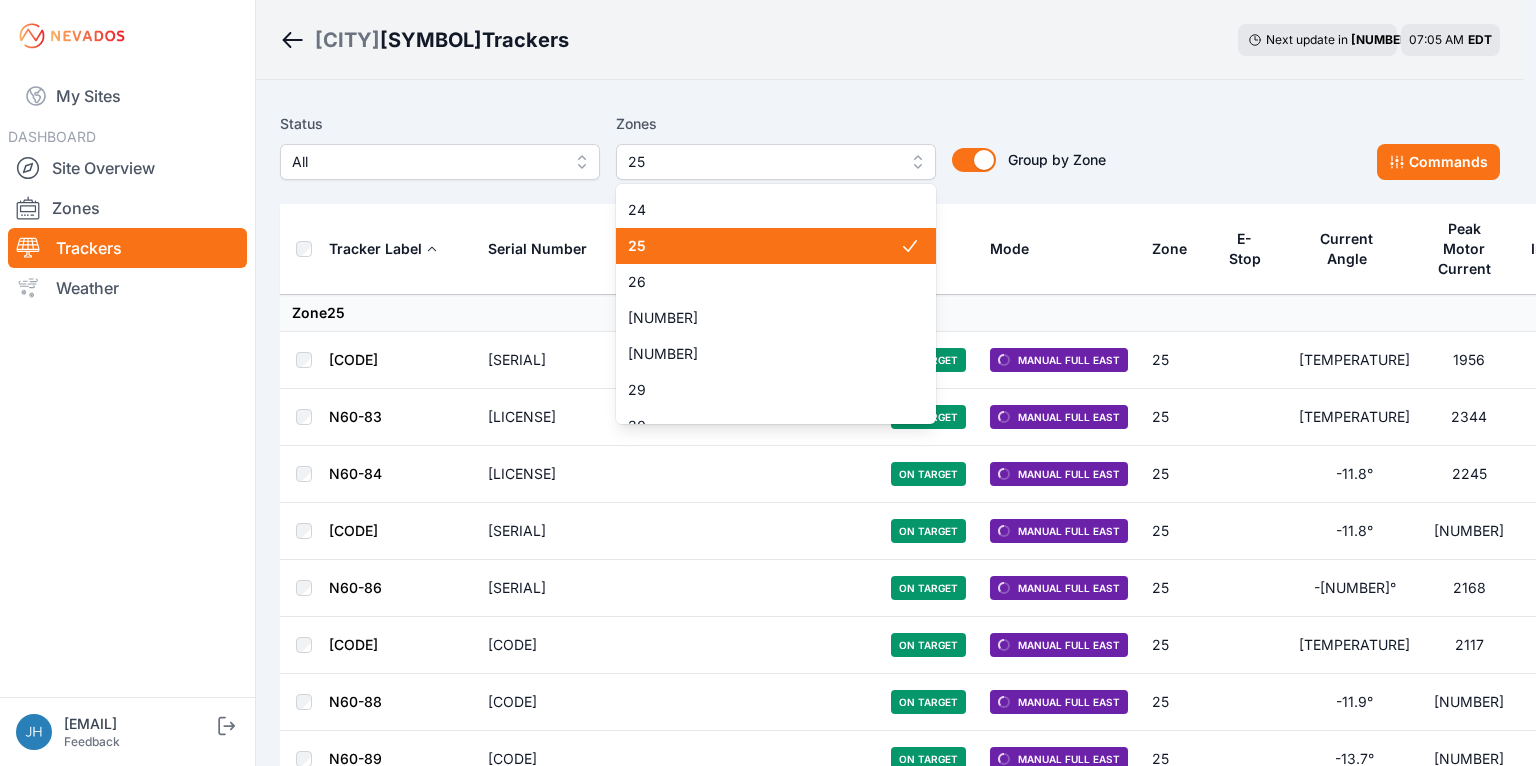 click on "25" at bounding box center (764, 246) 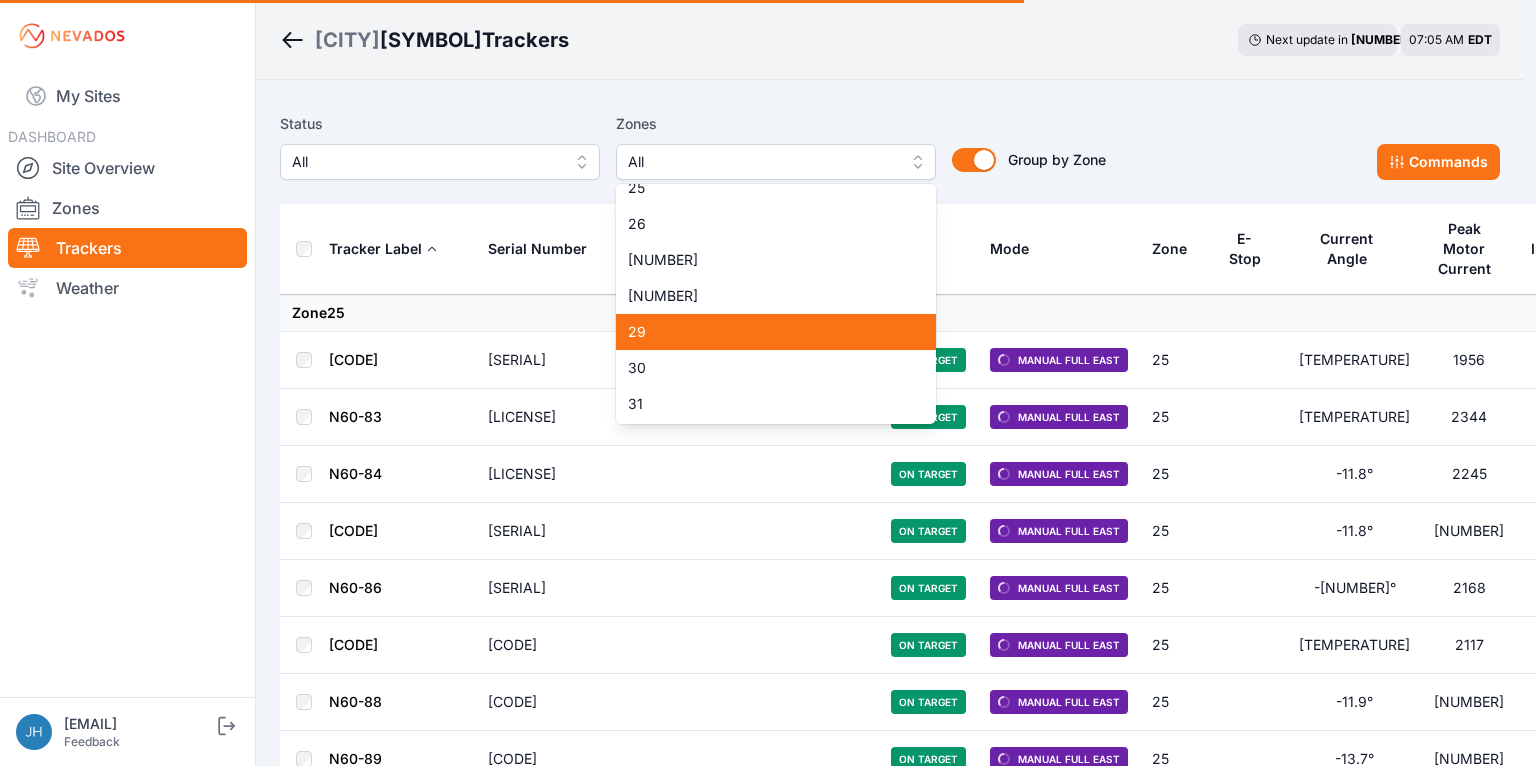 scroll, scrollTop: 1092, scrollLeft: 0, axis: vertical 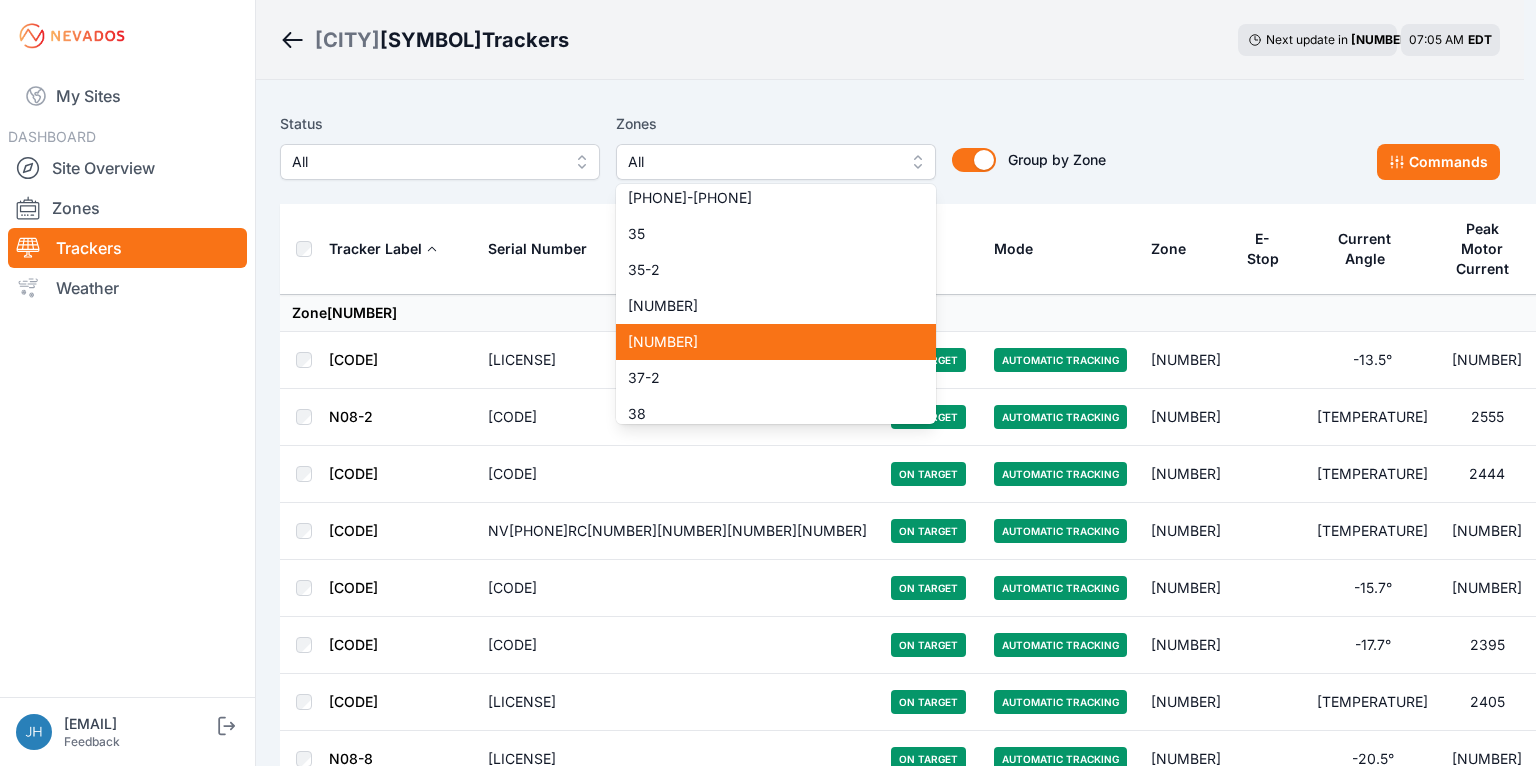 click on "[NUMBER]" at bounding box center [764, 342] 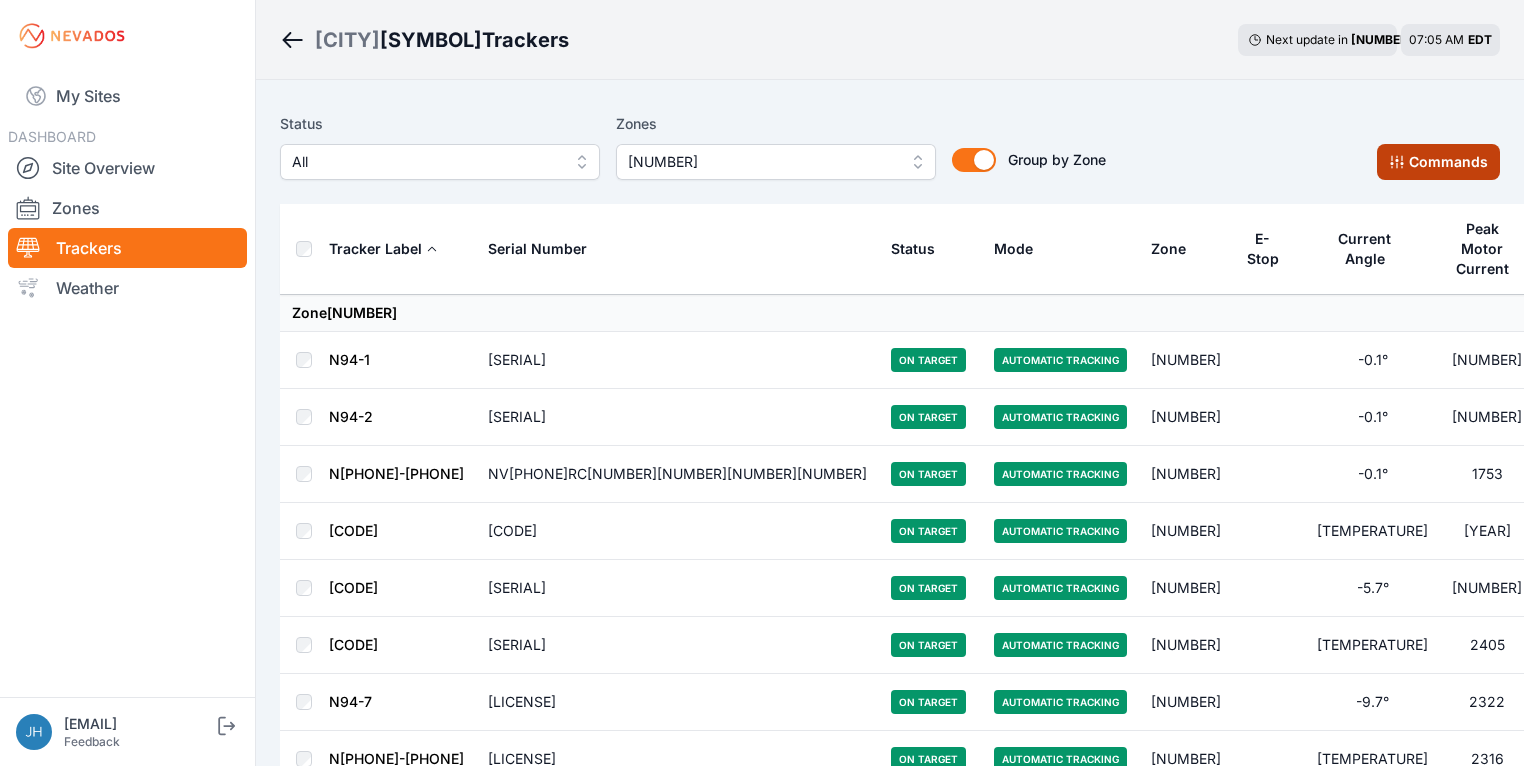 click on "Commands" at bounding box center (1438, 162) 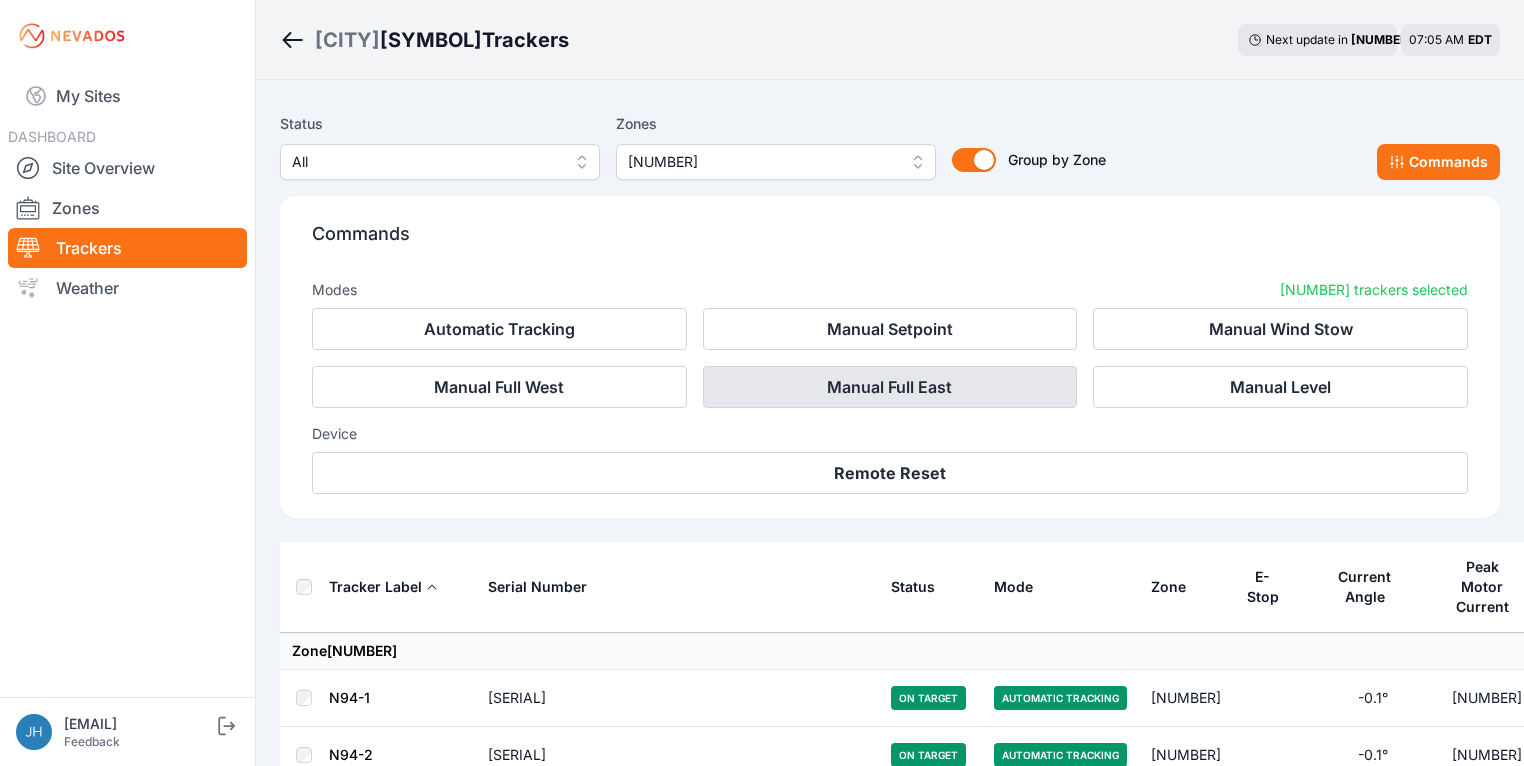 click on "Manual Full East" at bounding box center [890, 387] 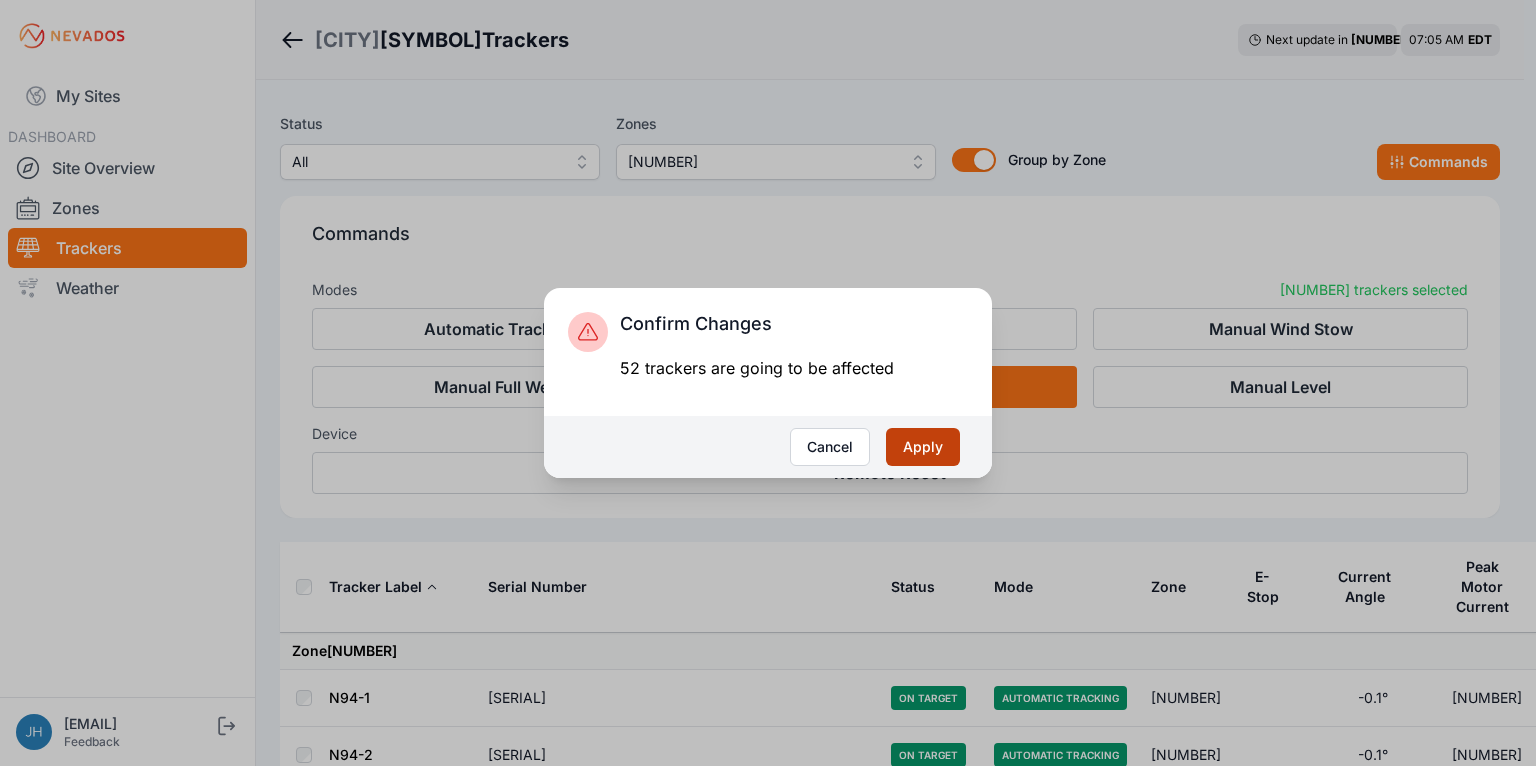 click on "Apply" at bounding box center [923, 447] 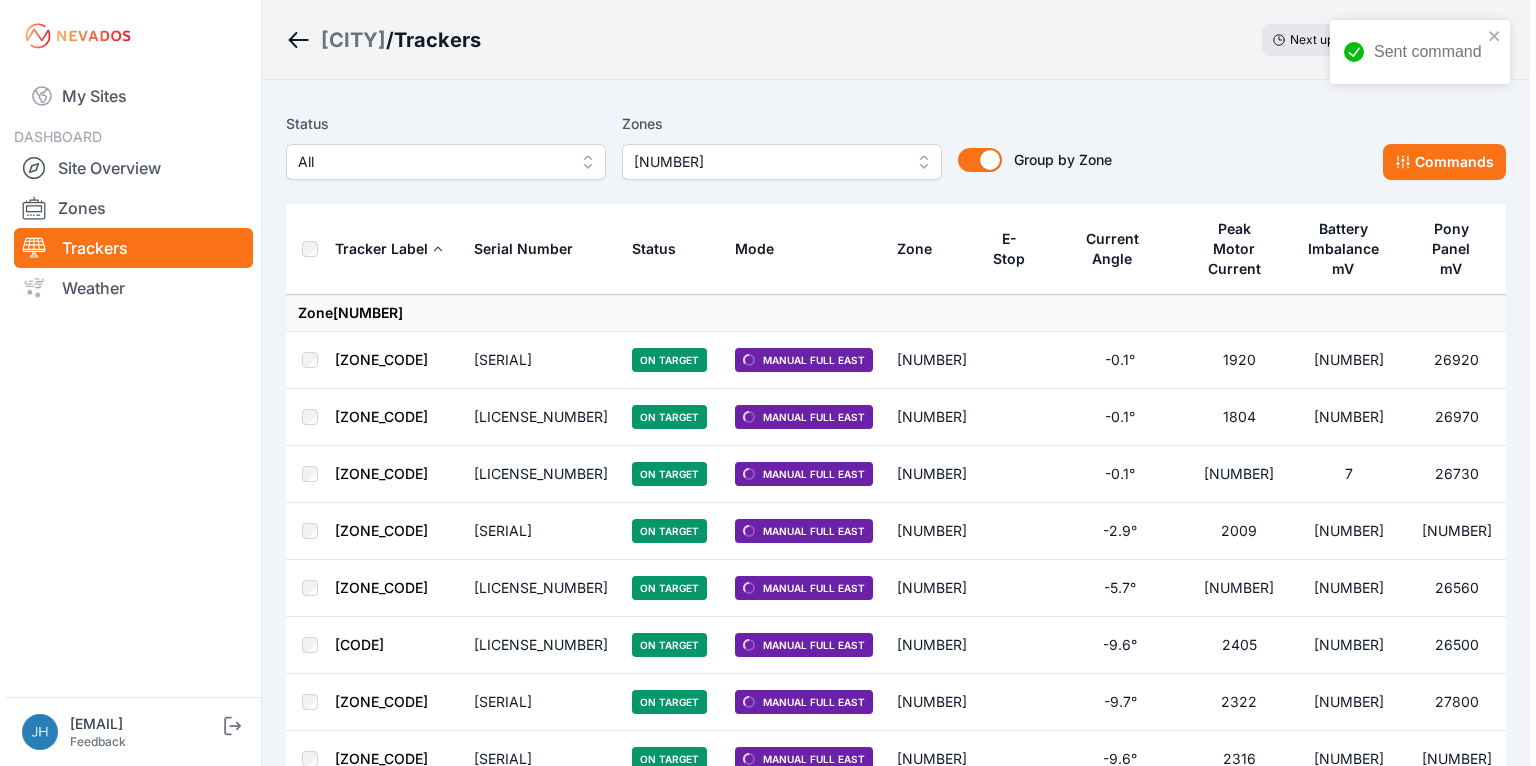 scroll, scrollTop: 0, scrollLeft: 0, axis: both 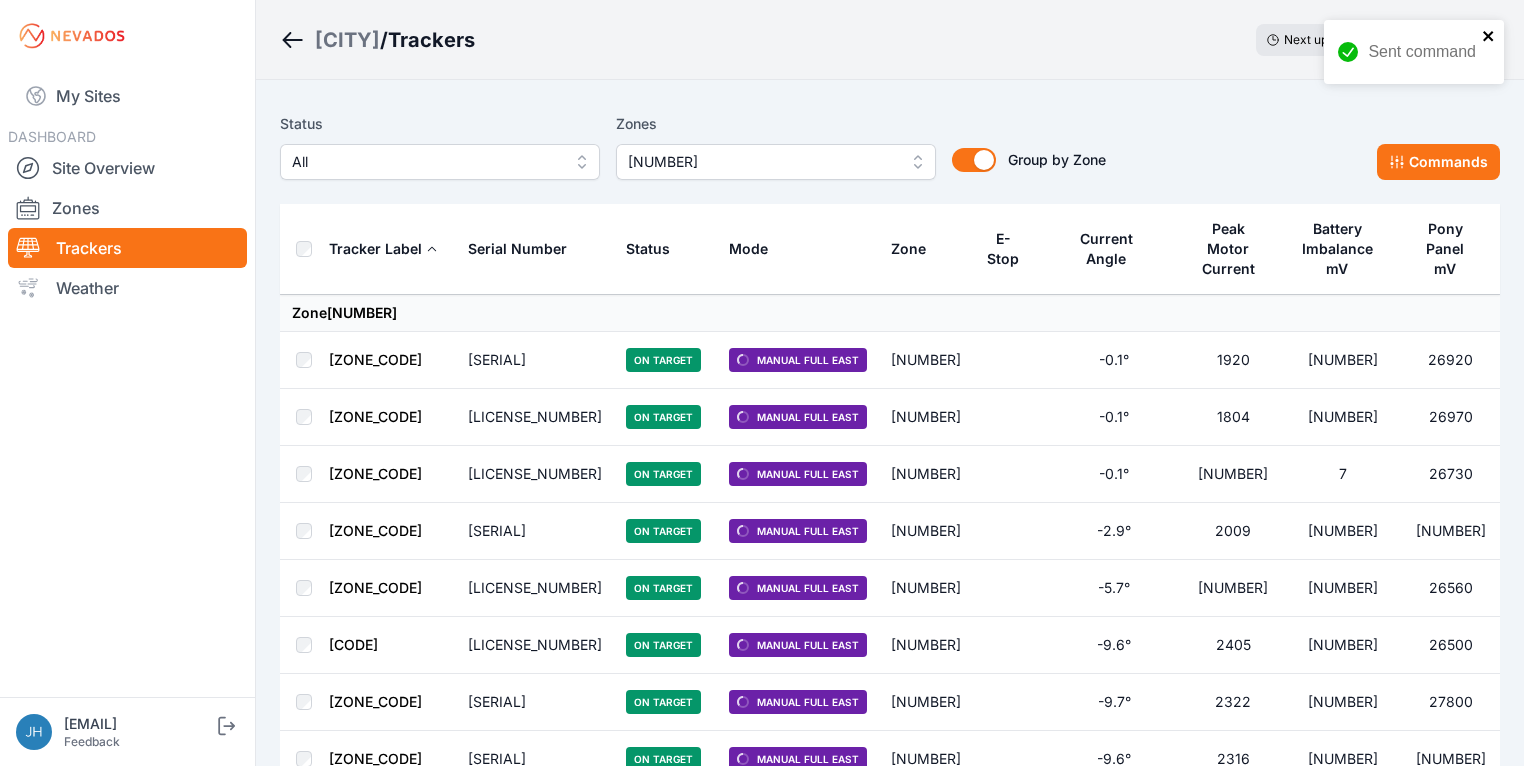 click at bounding box center (1489, 36) 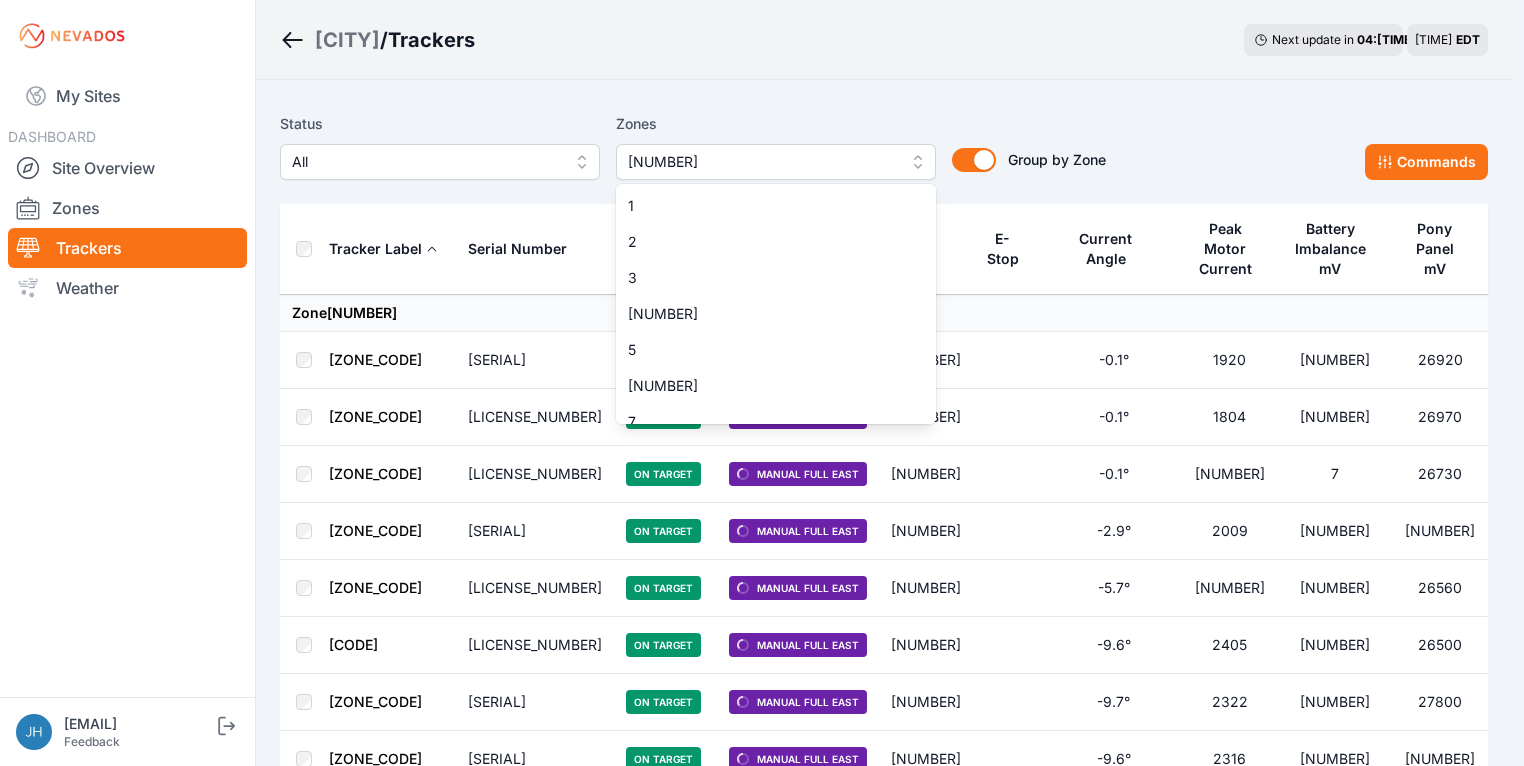click on "[NUMBER]" at bounding box center (776, 162) 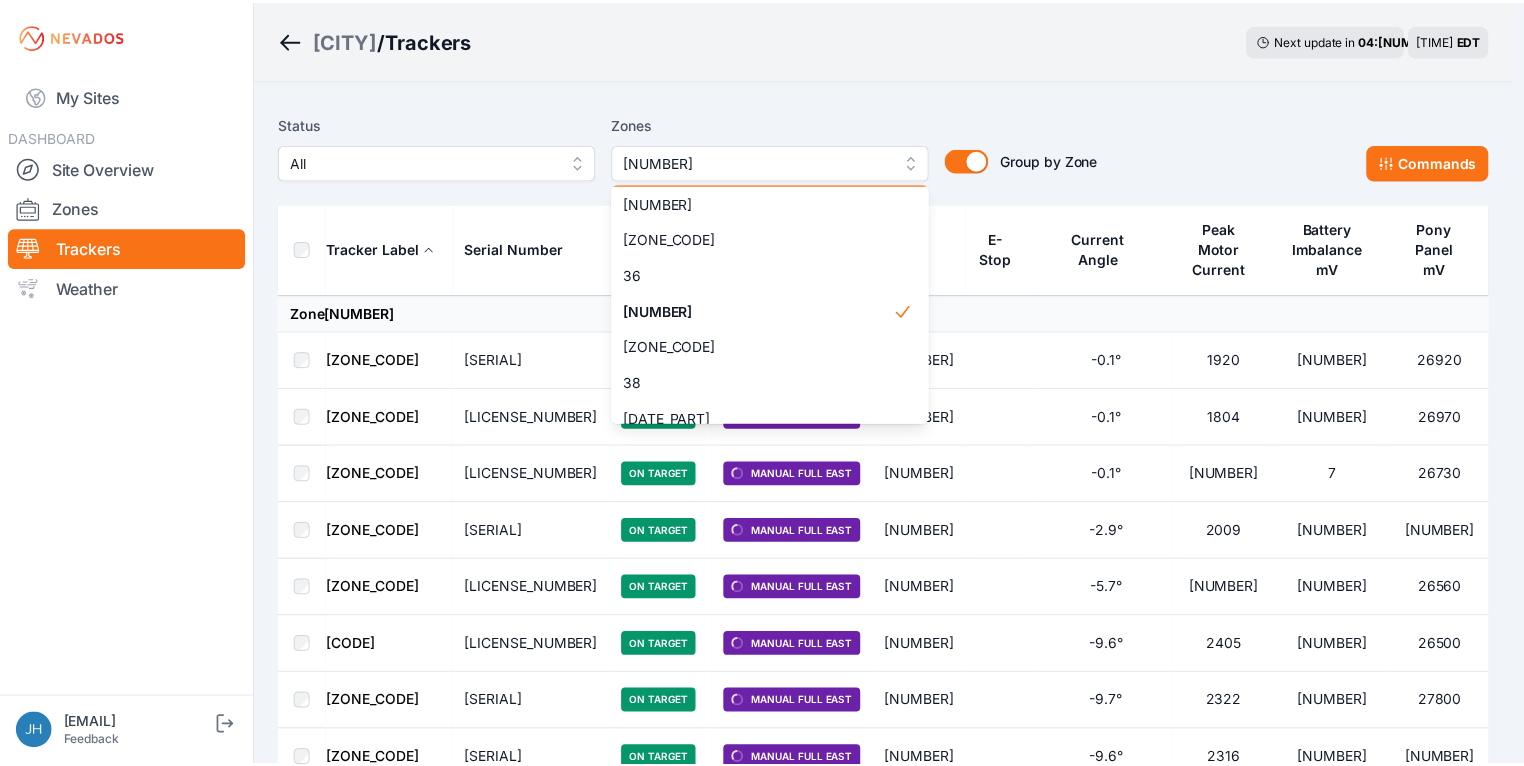 scroll, scrollTop: 1508, scrollLeft: 0, axis: vertical 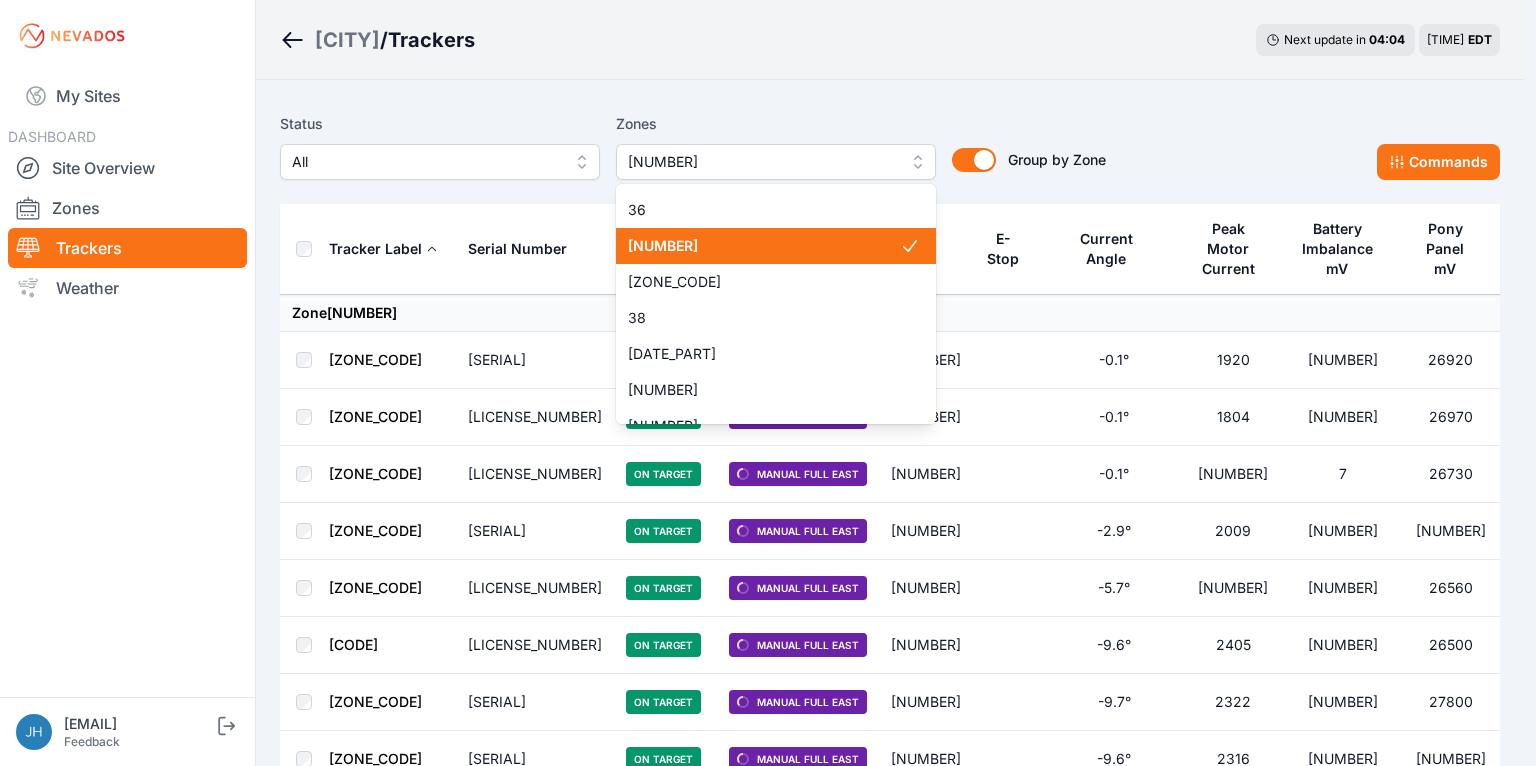 click on "[NUMBER]" at bounding box center [764, 246] 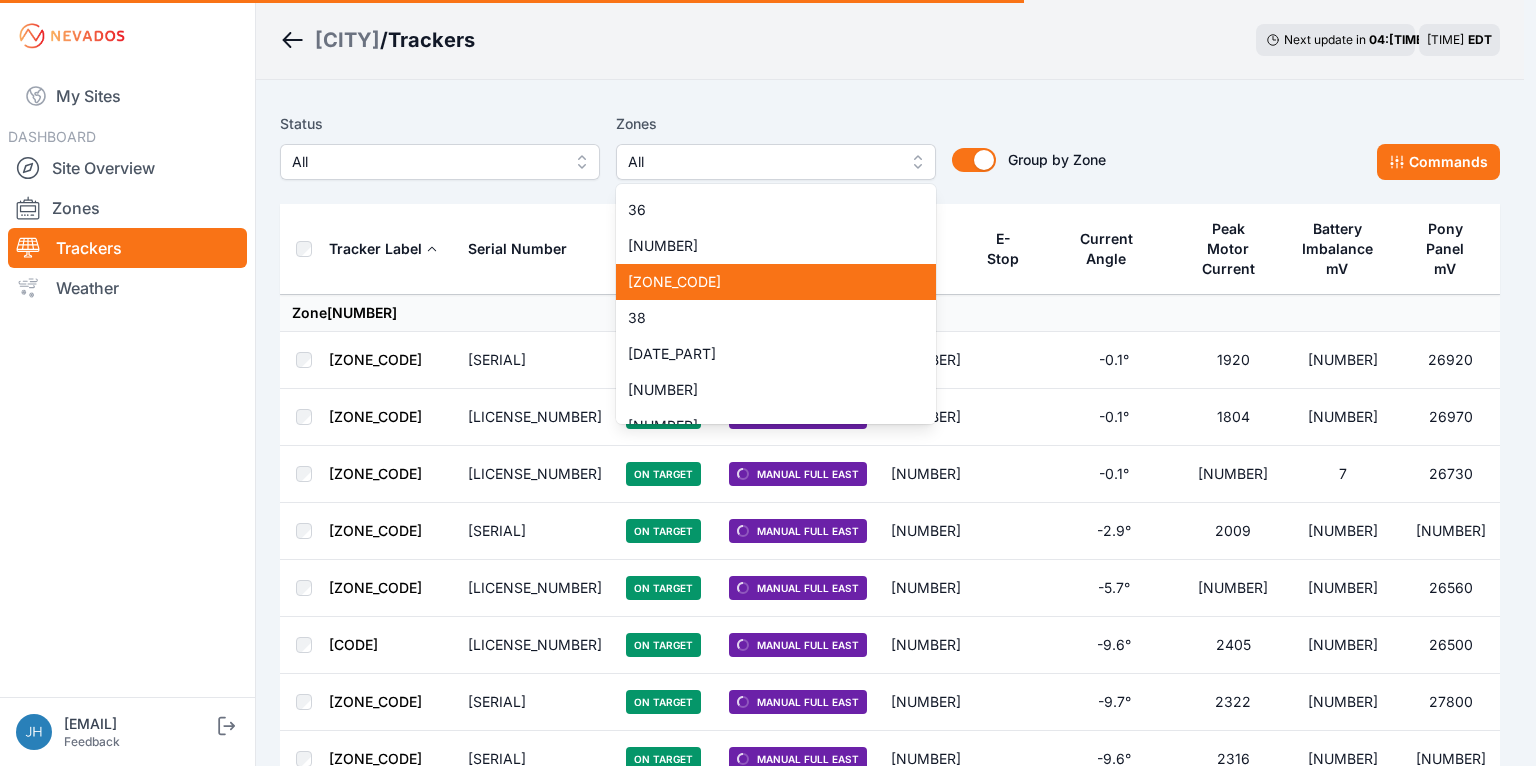 click on "[ZONE_CODE]" at bounding box center [764, 282] 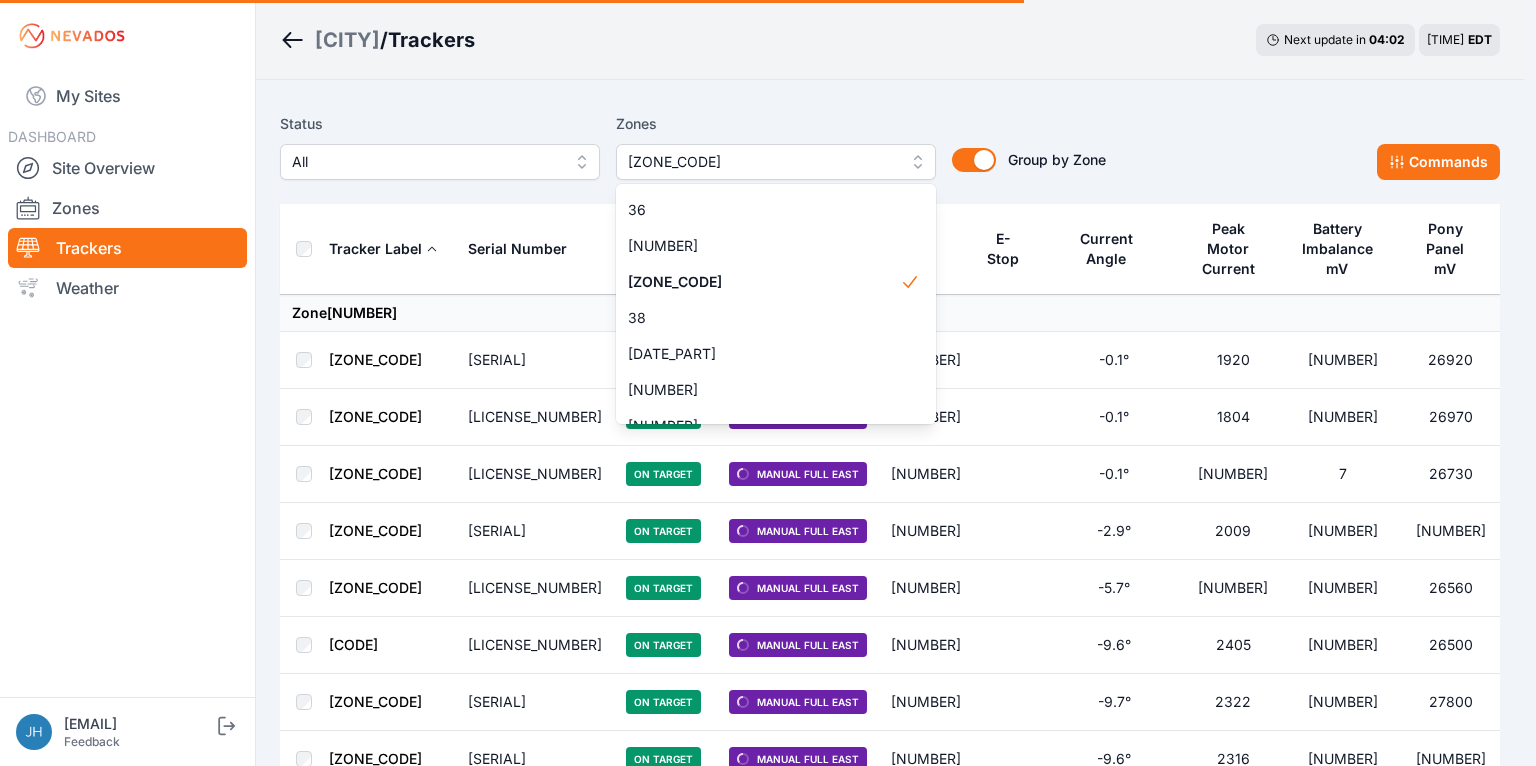 click on "Status All Zones 37-2 1 2 3 4 5 6 7 8 9 10 11 11-2 12 13 14 15 16 17 18 18-2 19 19-2 20 21 22 23 24 25 26 27 28 29 30 31 32 32-2 33 33-2 34 34-2 35 35-2 36 37 37-2 38 38-2 39 40 41 Group by Zone Group by Zone Commands" at bounding box center [890, 146] 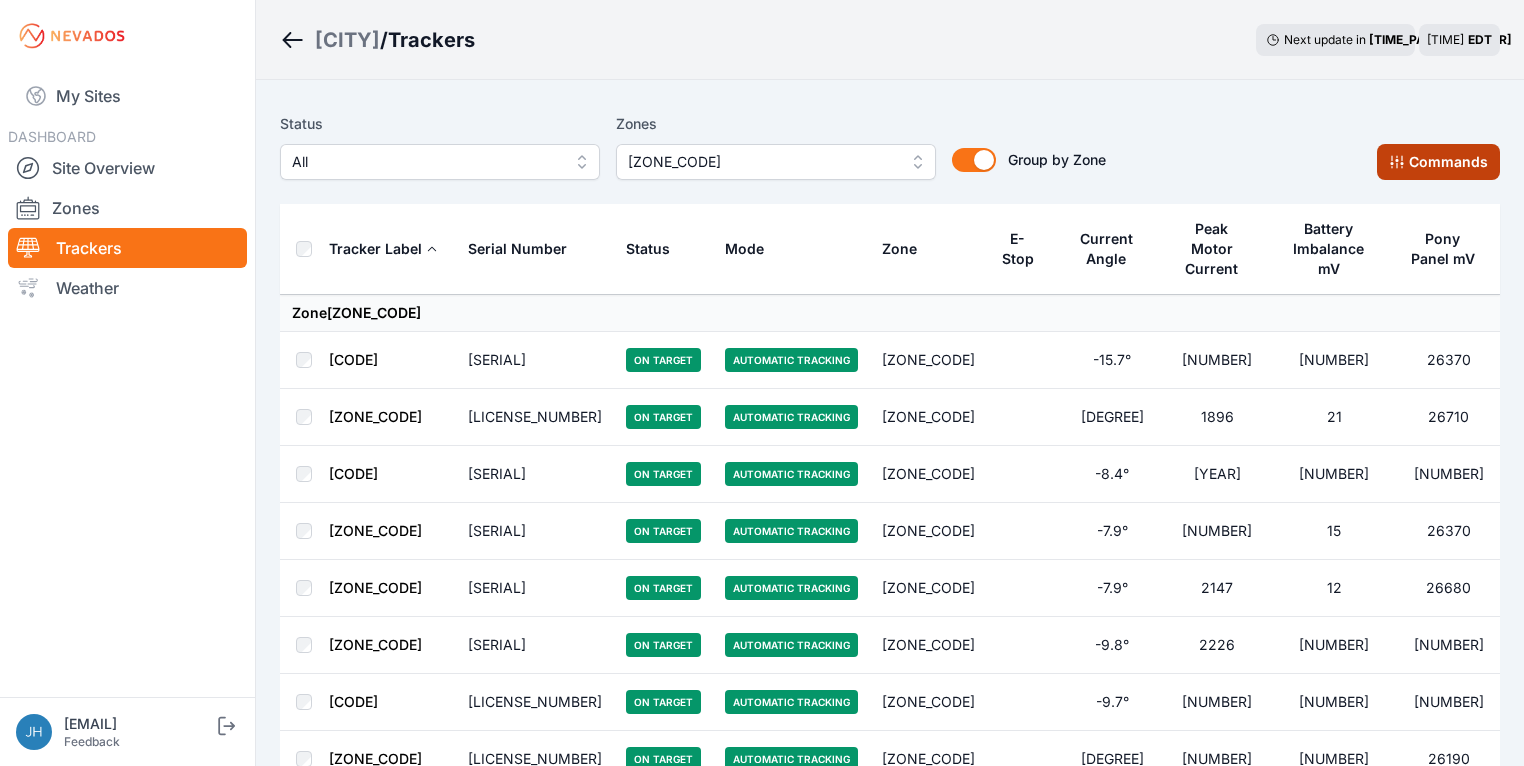 click at bounding box center (1397, 162) 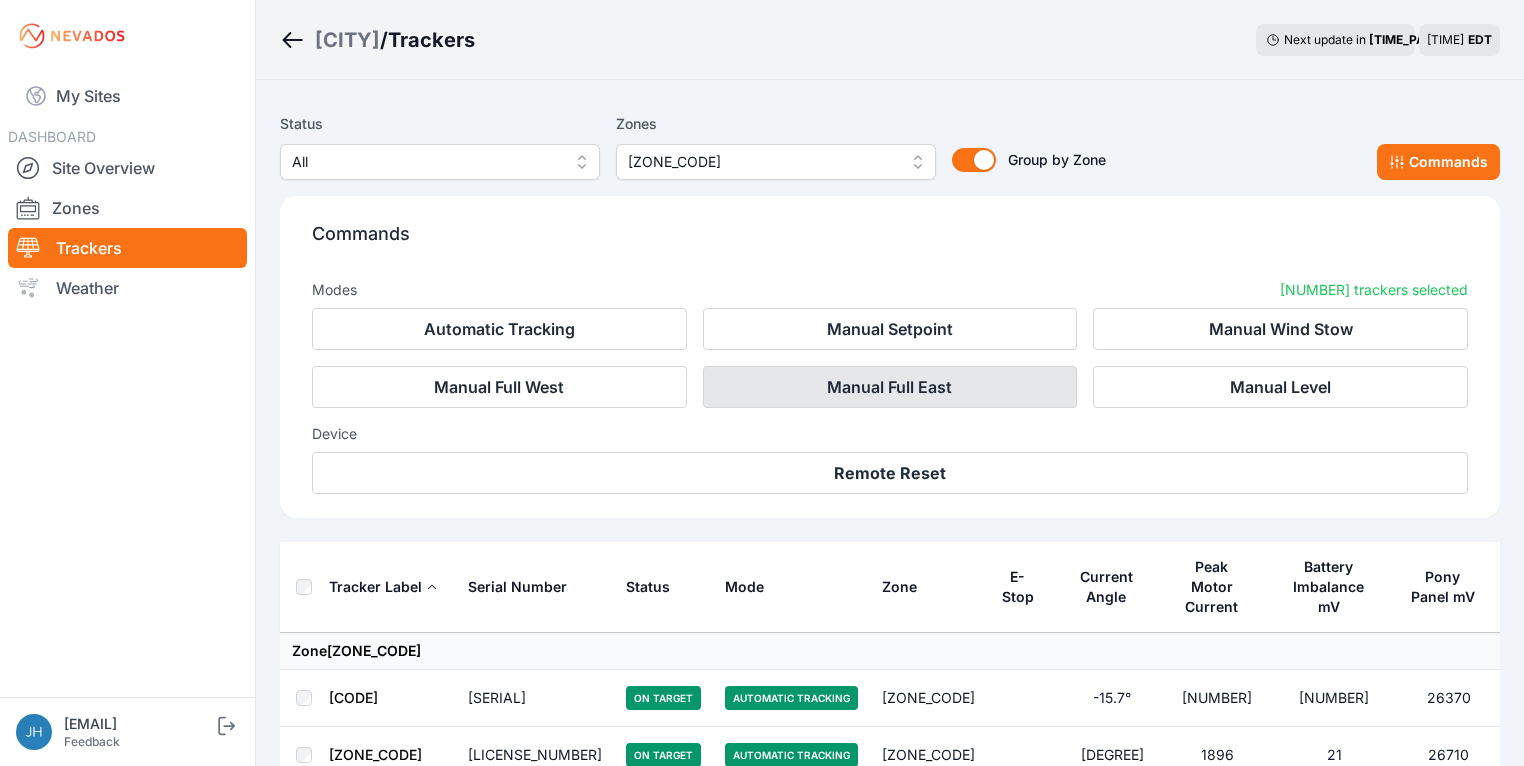 click on "Manual Full East" at bounding box center (890, 387) 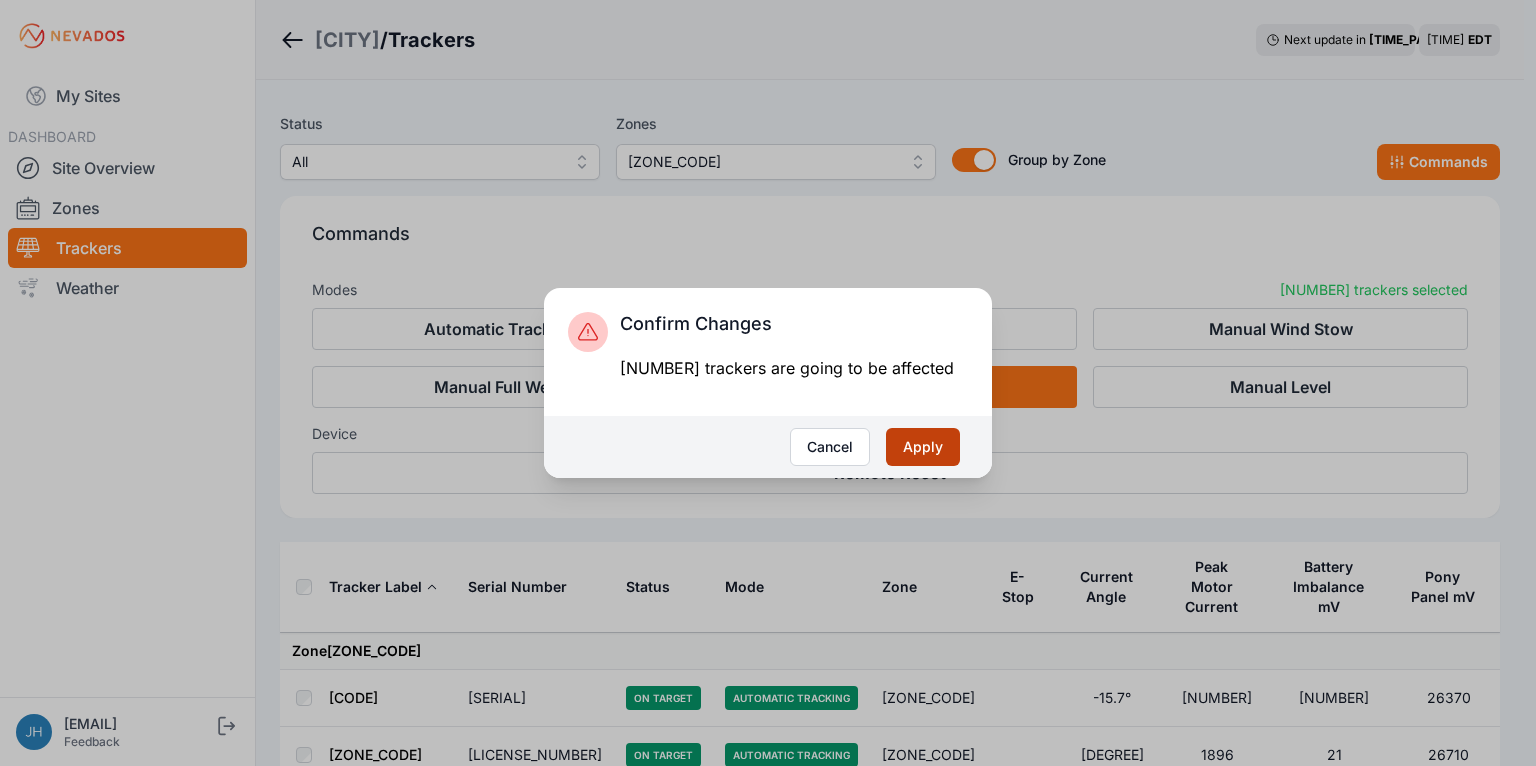 click on "Apply" at bounding box center [923, 447] 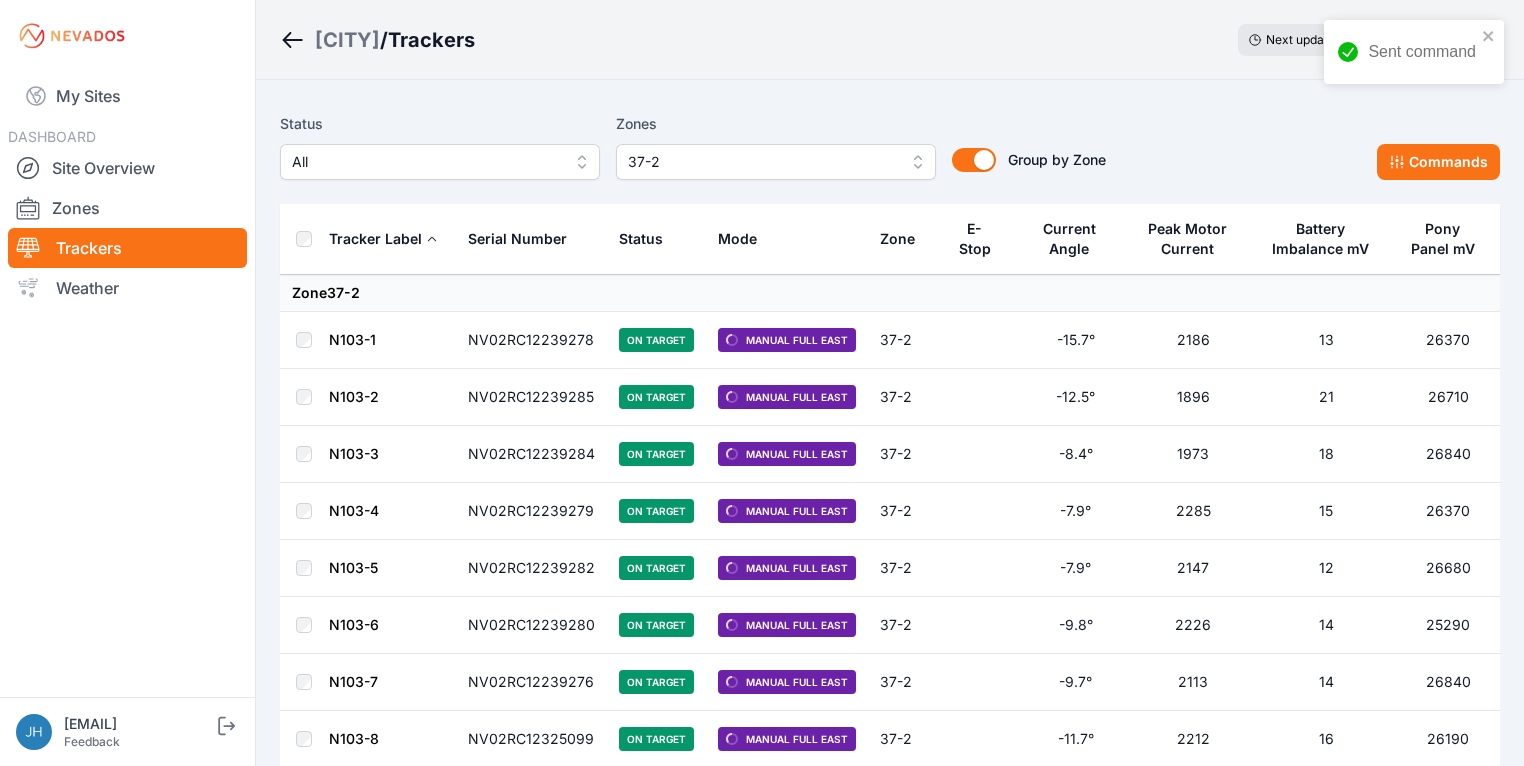 scroll, scrollTop: 0, scrollLeft: 0, axis: both 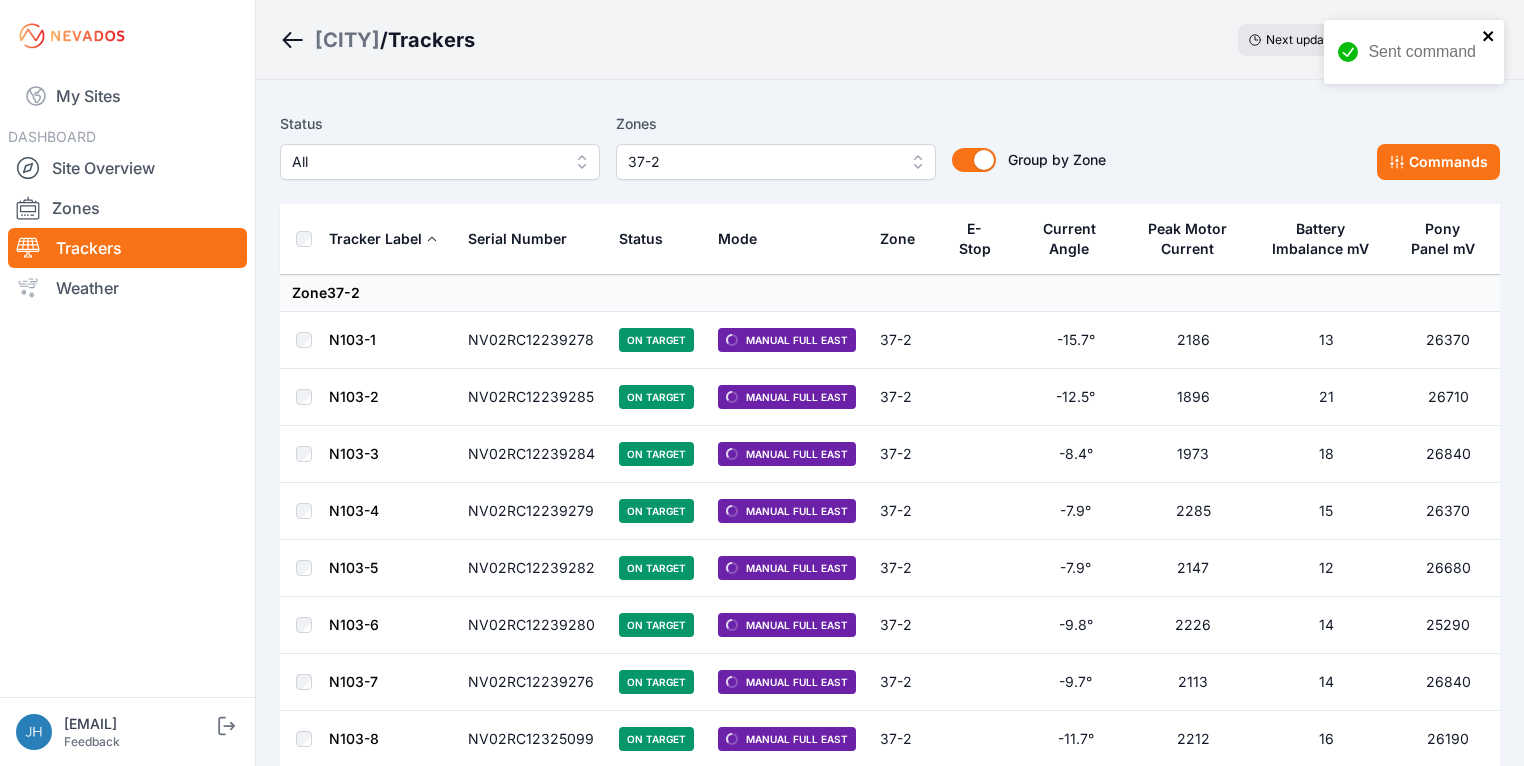 click at bounding box center (1488, 36) 